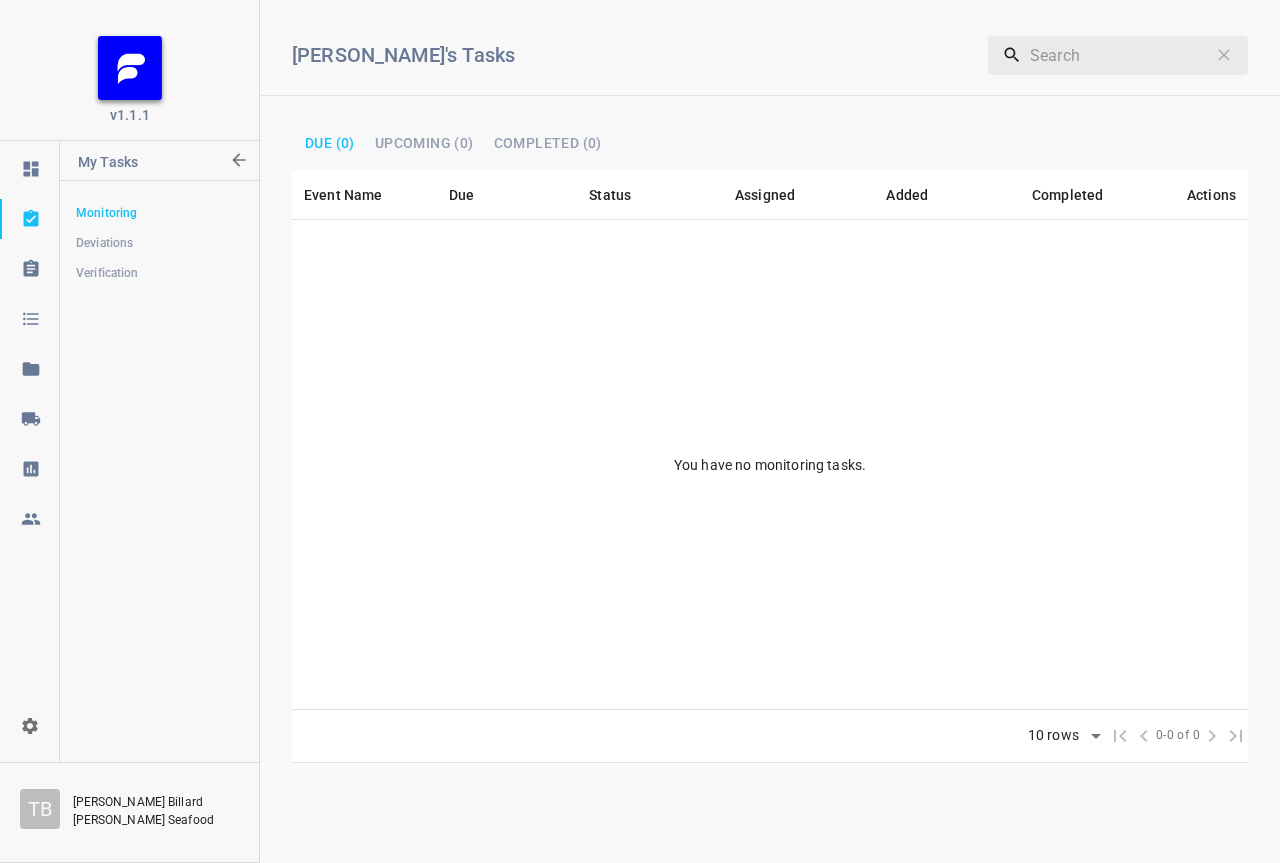 scroll, scrollTop: 0, scrollLeft: 0, axis: both 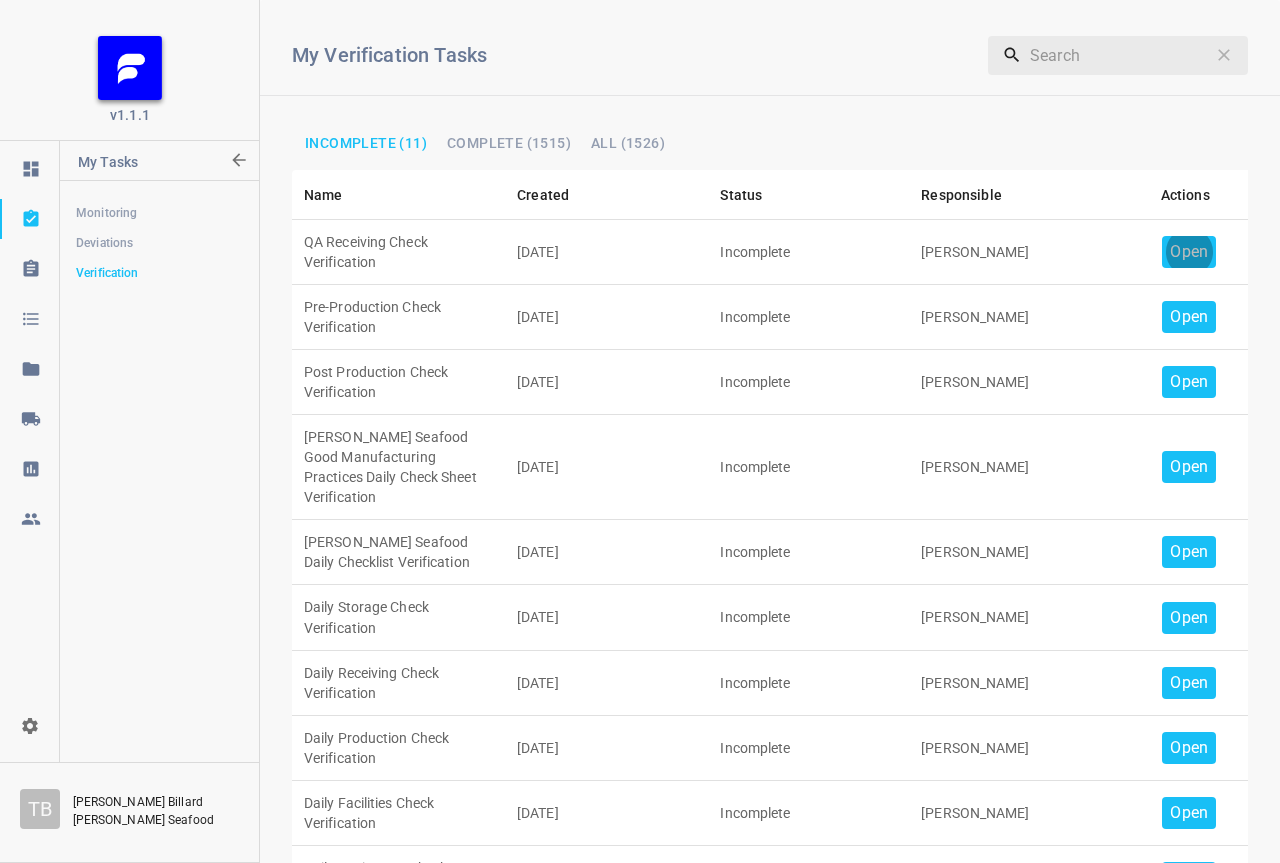 click on "Open" at bounding box center [1189, 252] 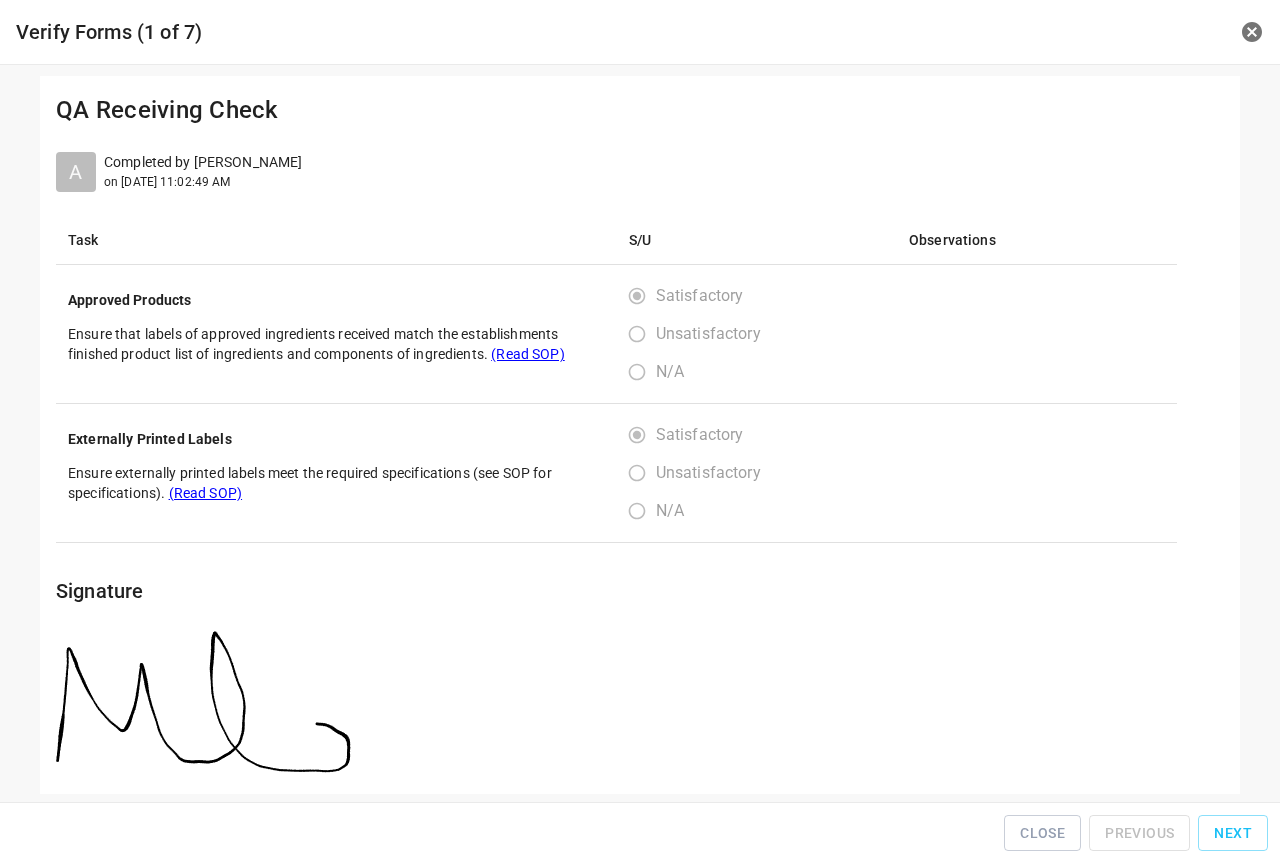 scroll, scrollTop: 26, scrollLeft: 0, axis: vertical 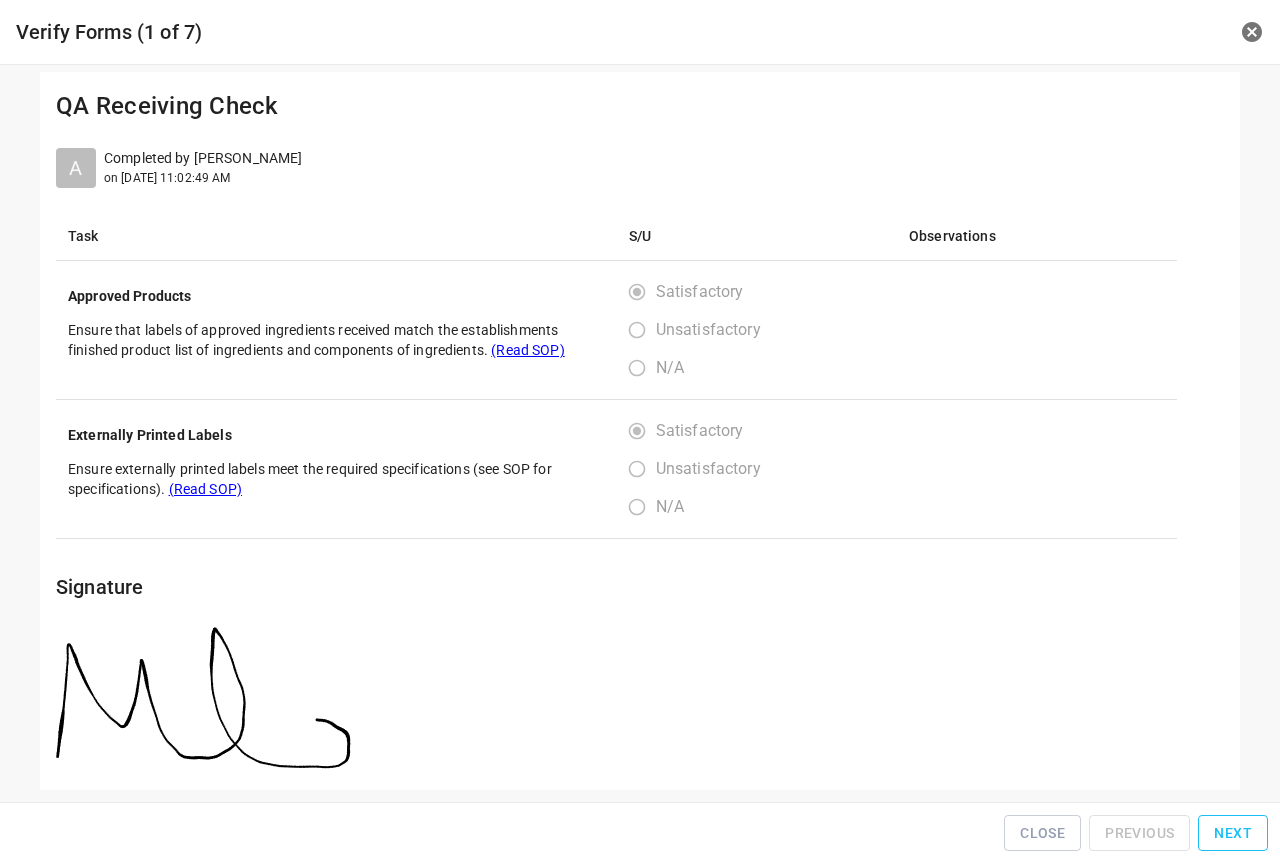 click on "Next" at bounding box center [1233, 833] 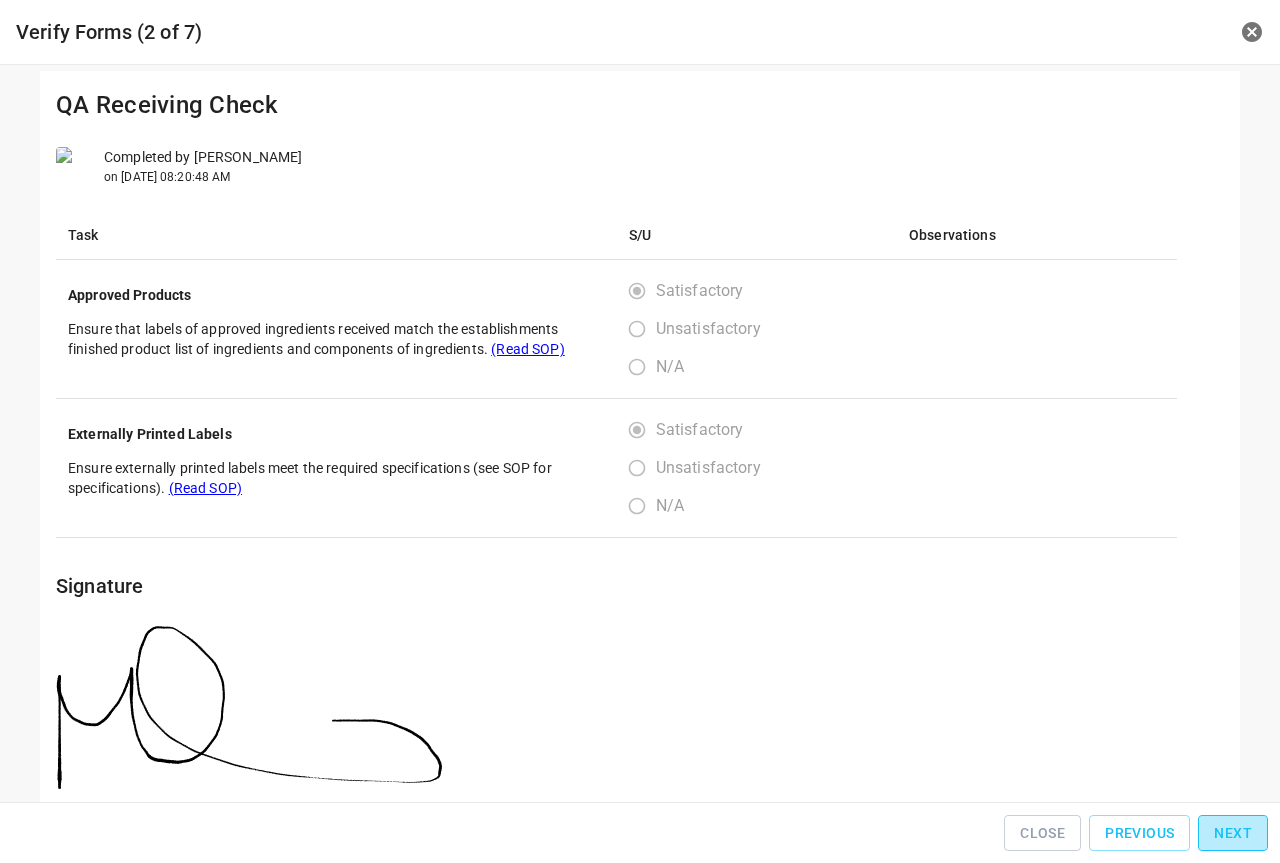 scroll, scrollTop: 0, scrollLeft: 0, axis: both 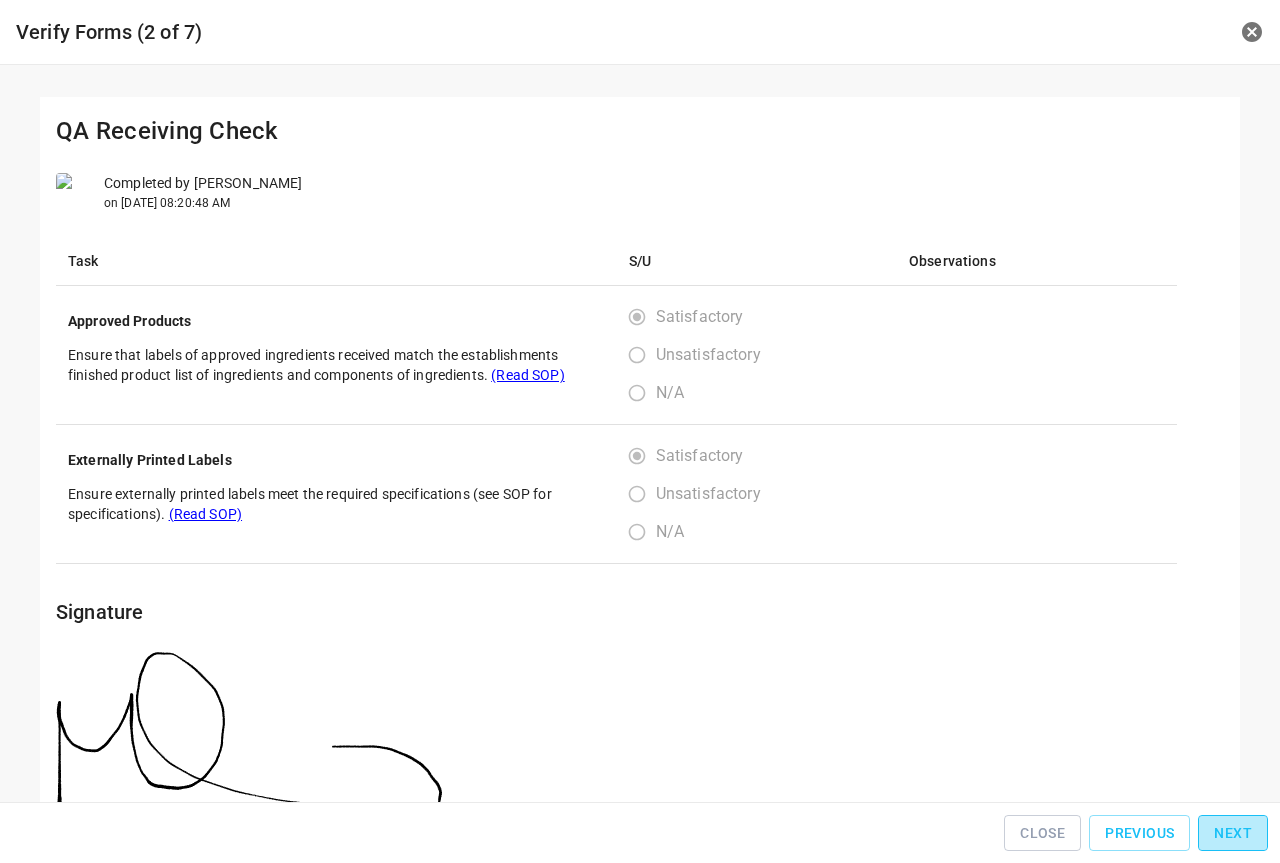 click on "Next" at bounding box center (1233, 833) 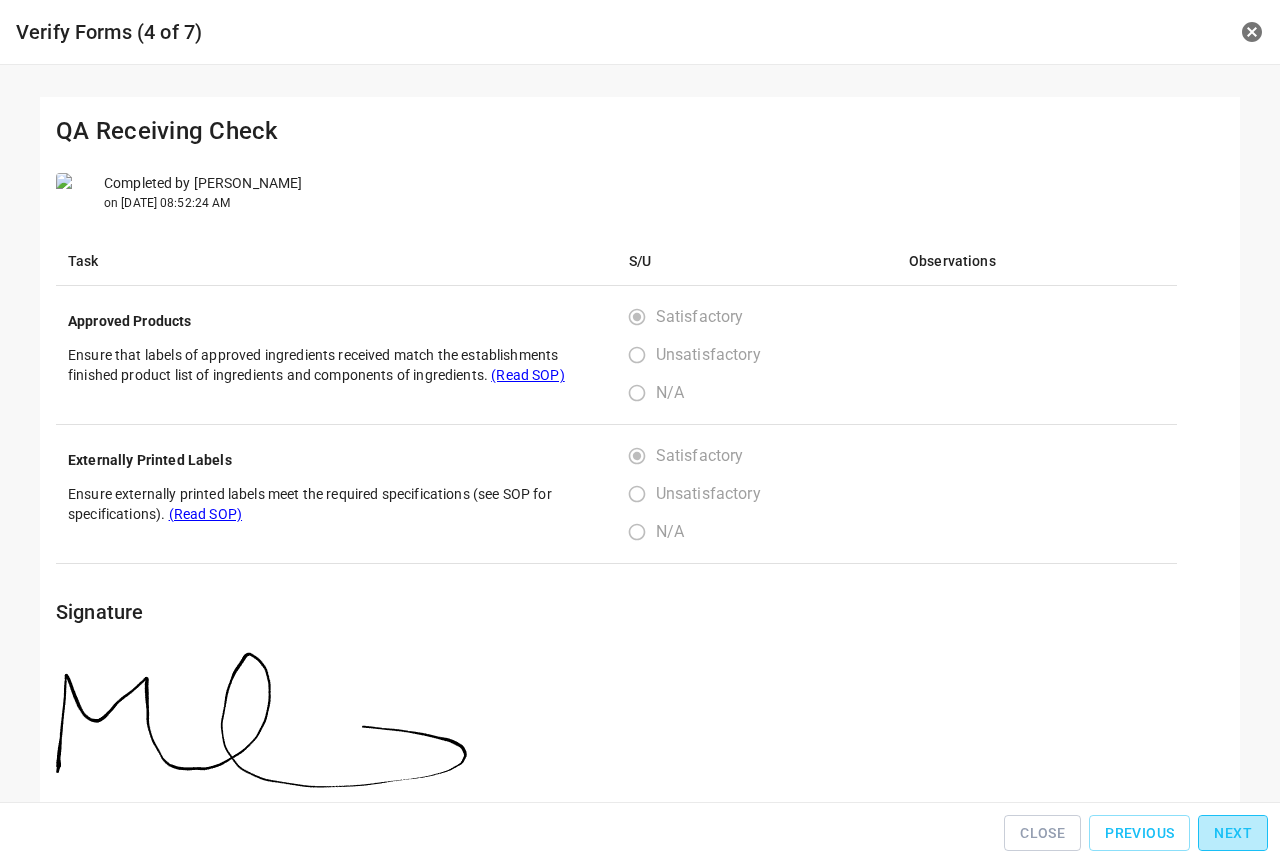 click on "Next" at bounding box center [1233, 833] 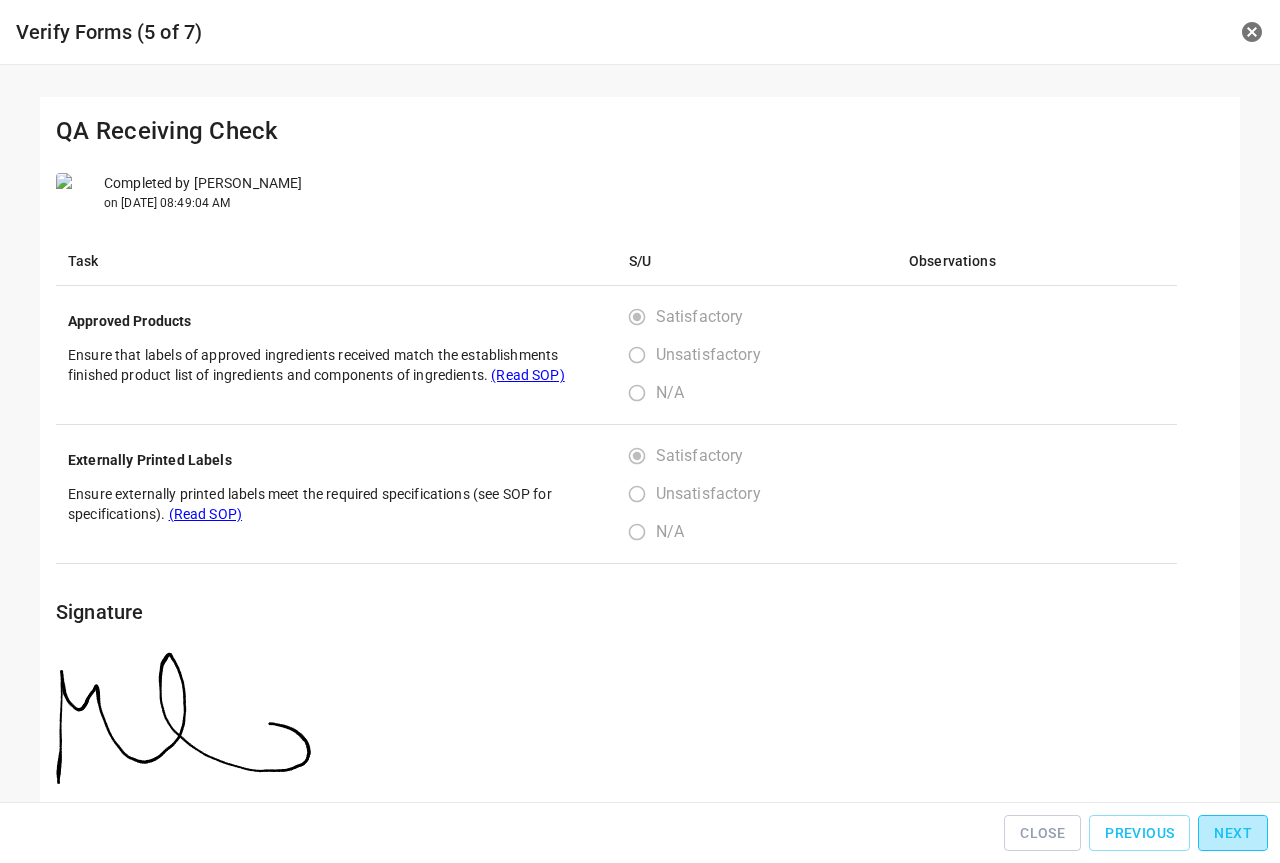 click on "Next" at bounding box center [1233, 833] 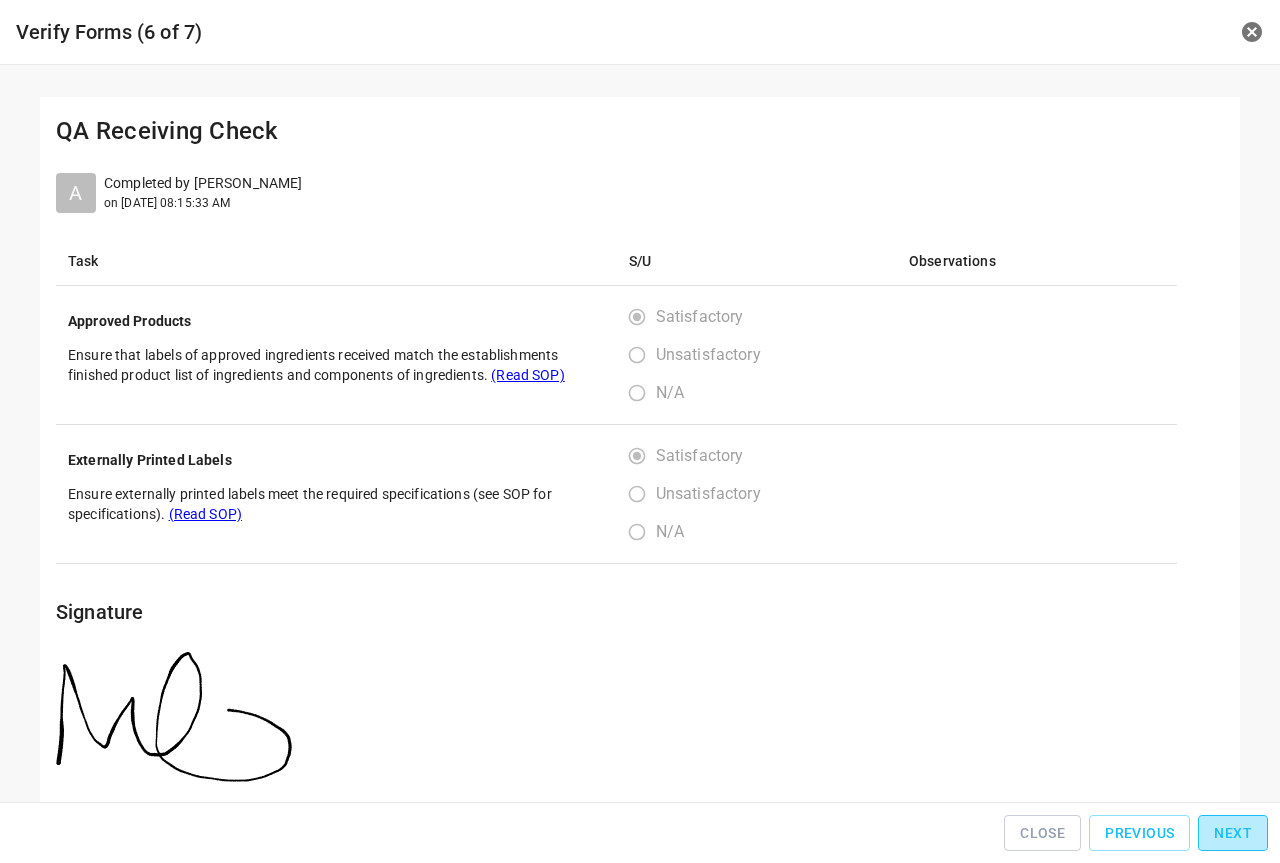 click on "Next" at bounding box center (1233, 833) 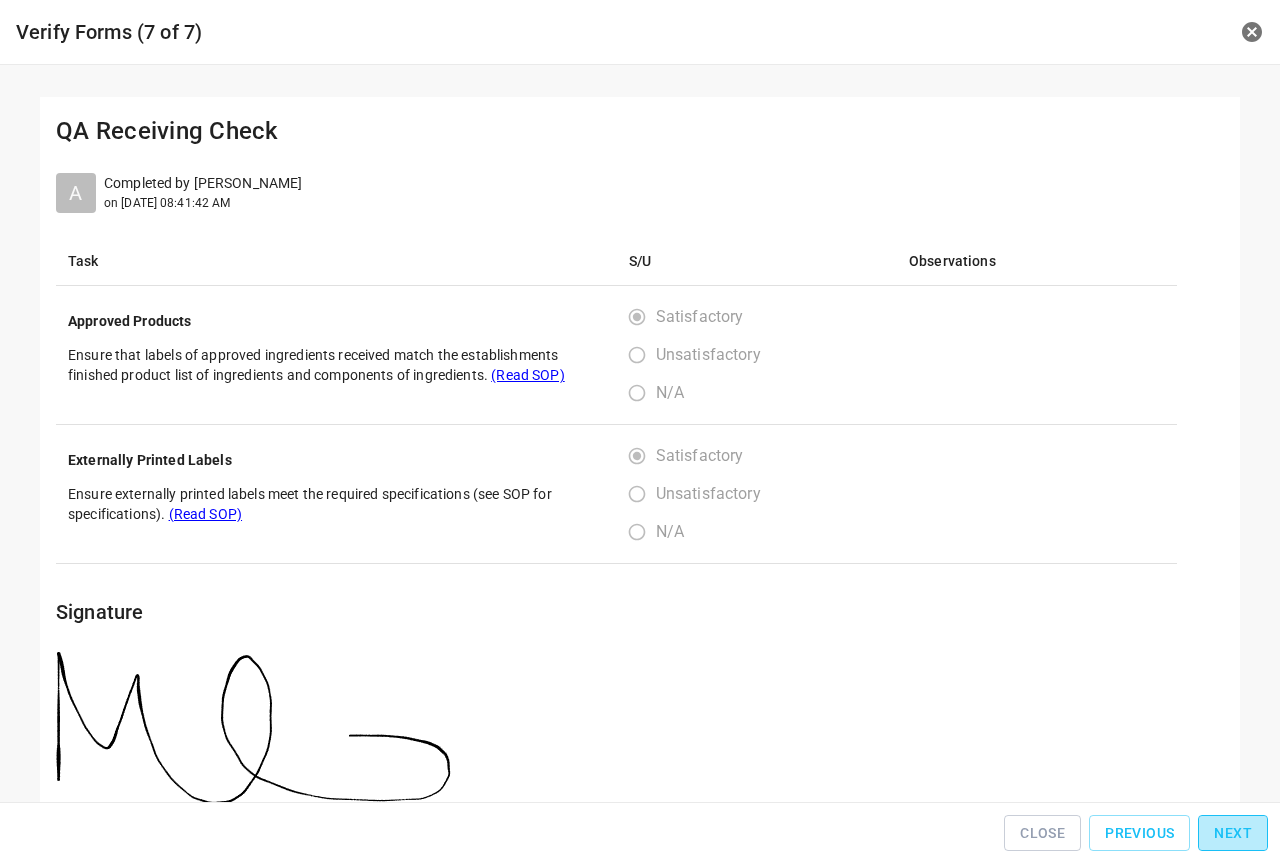 click on "Next" at bounding box center (1233, 833) 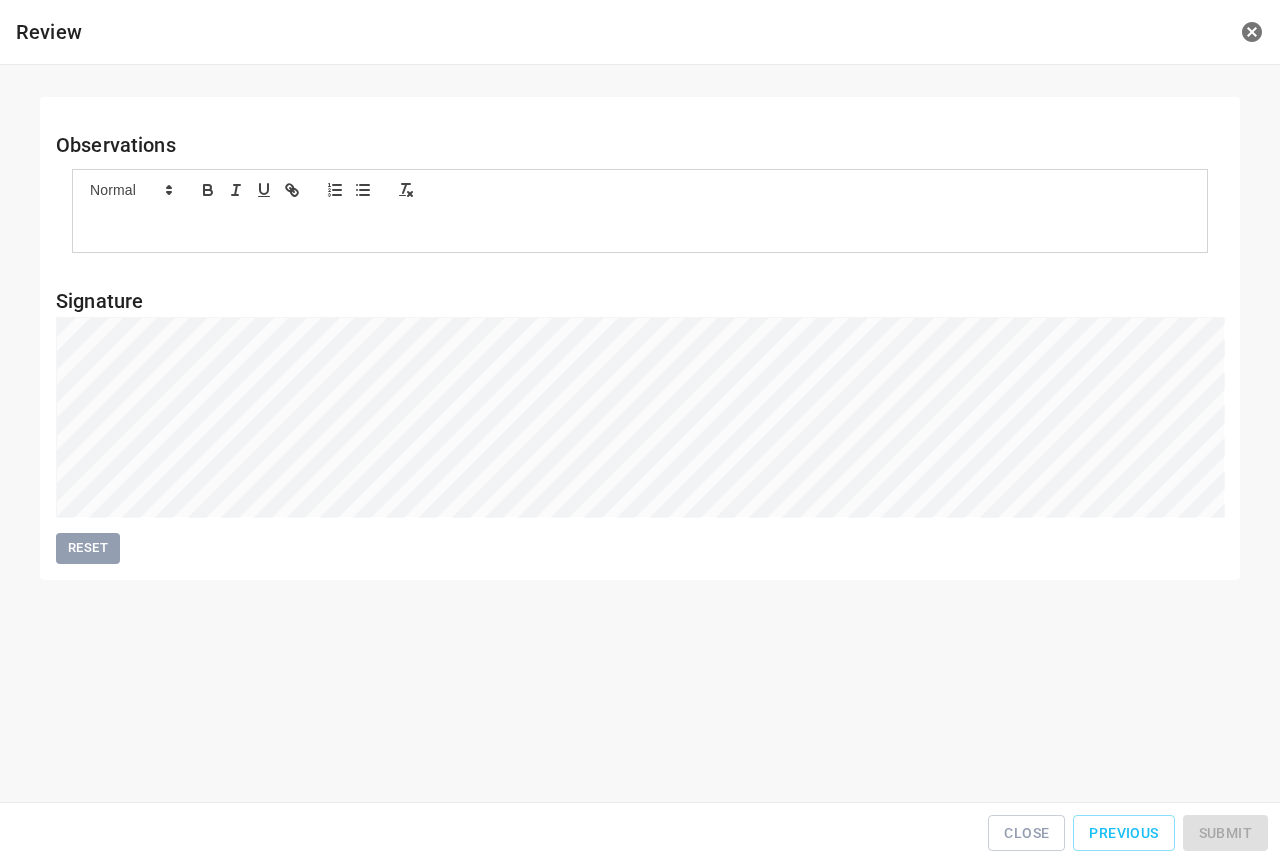 click on "Close Previous Submit" at bounding box center (640, 833) 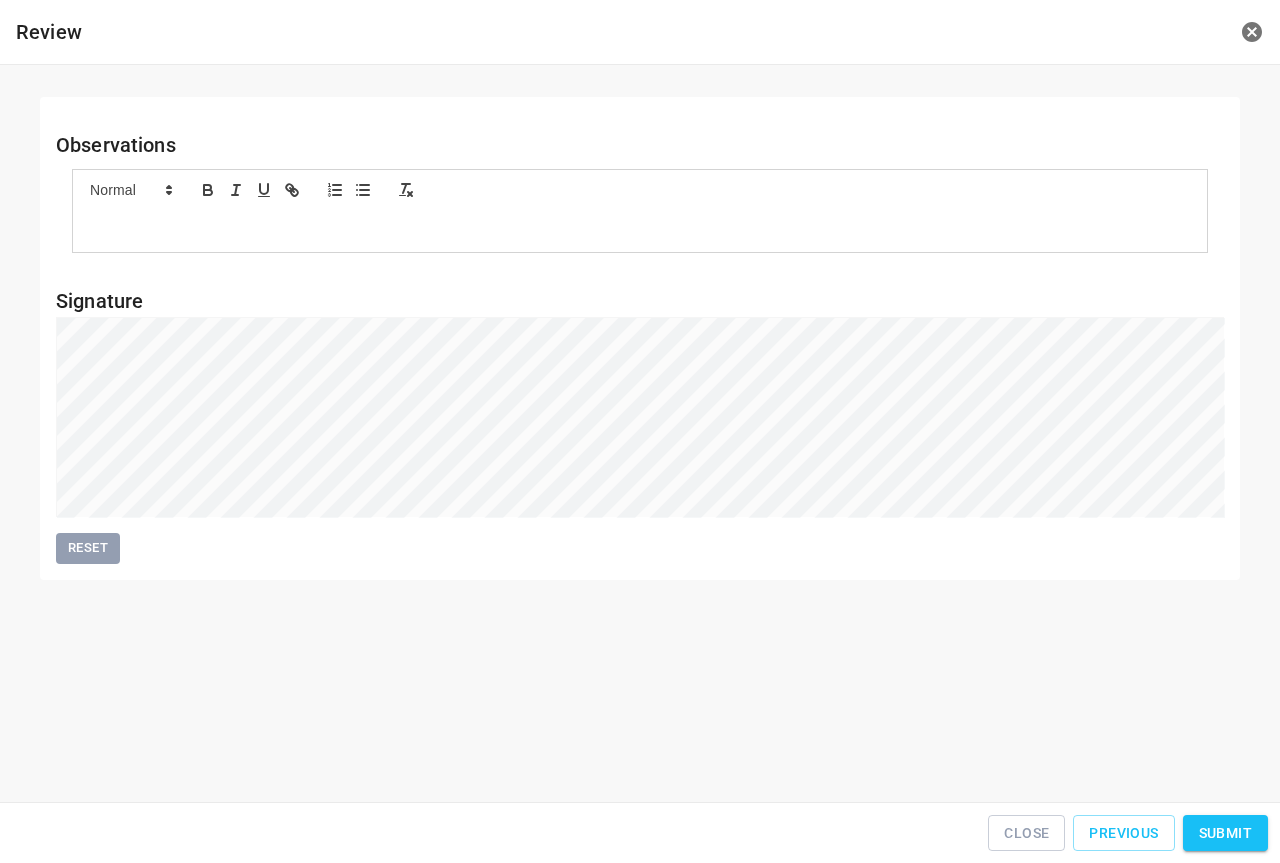 click on "Submit" at bounding box center [1225, 833] 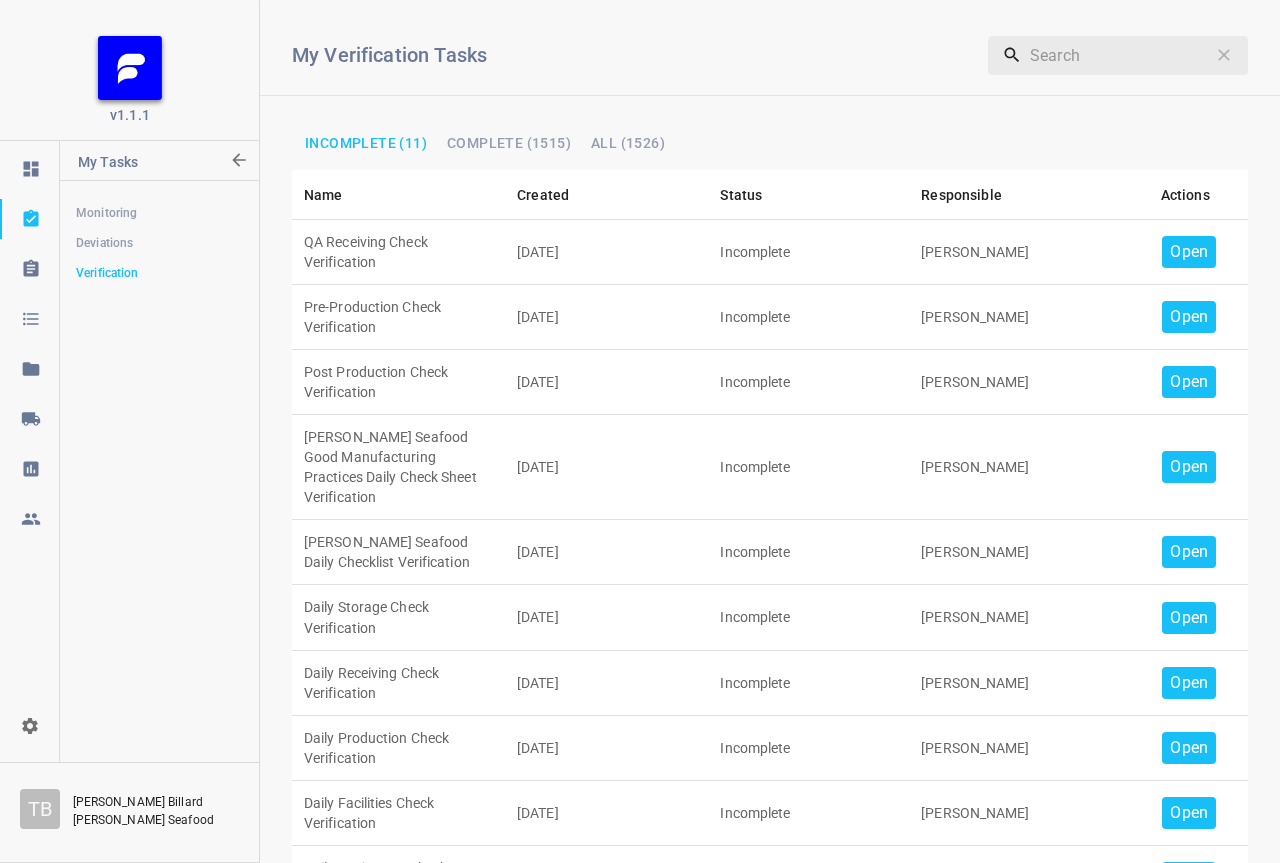 click on "Open" at bounding box center (1189, 467) 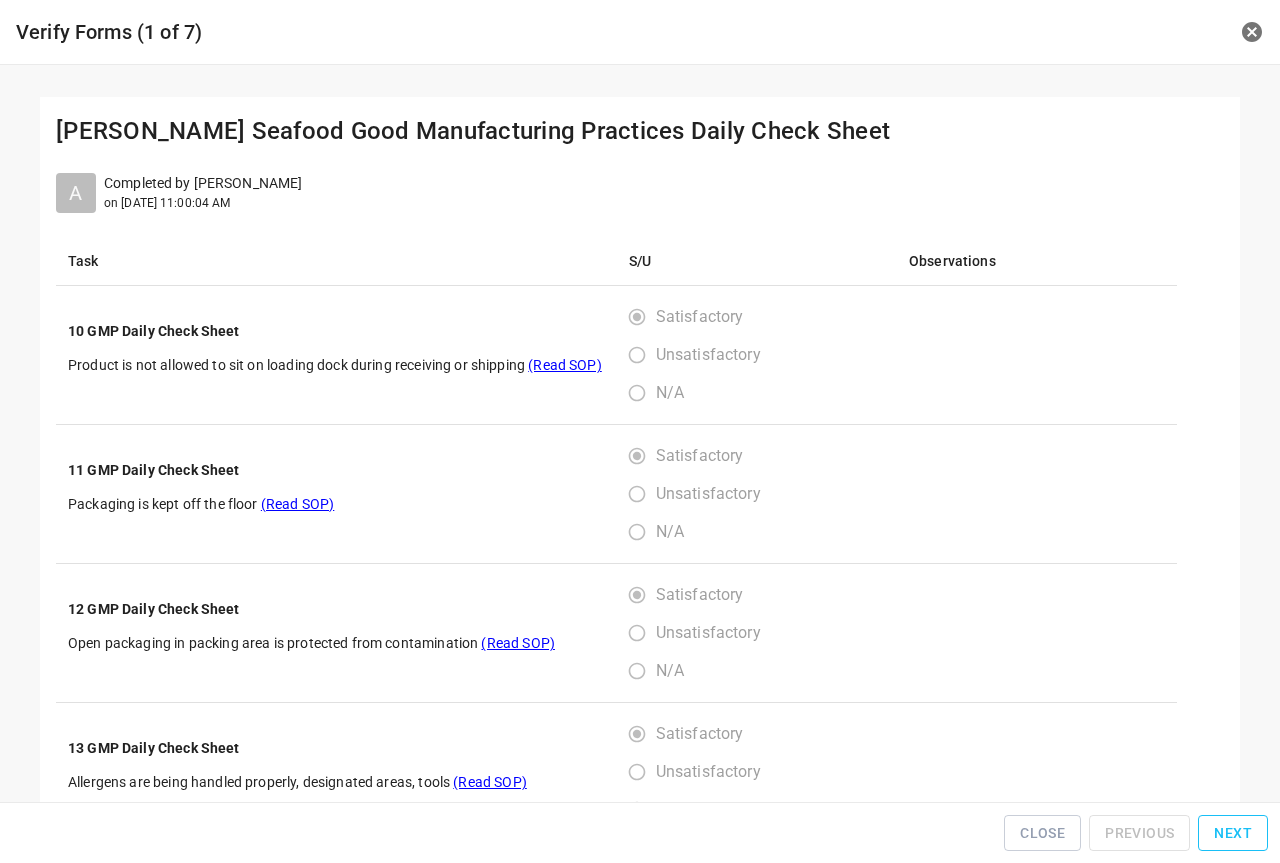 click on "Next" at bounding box center (1233, 833) 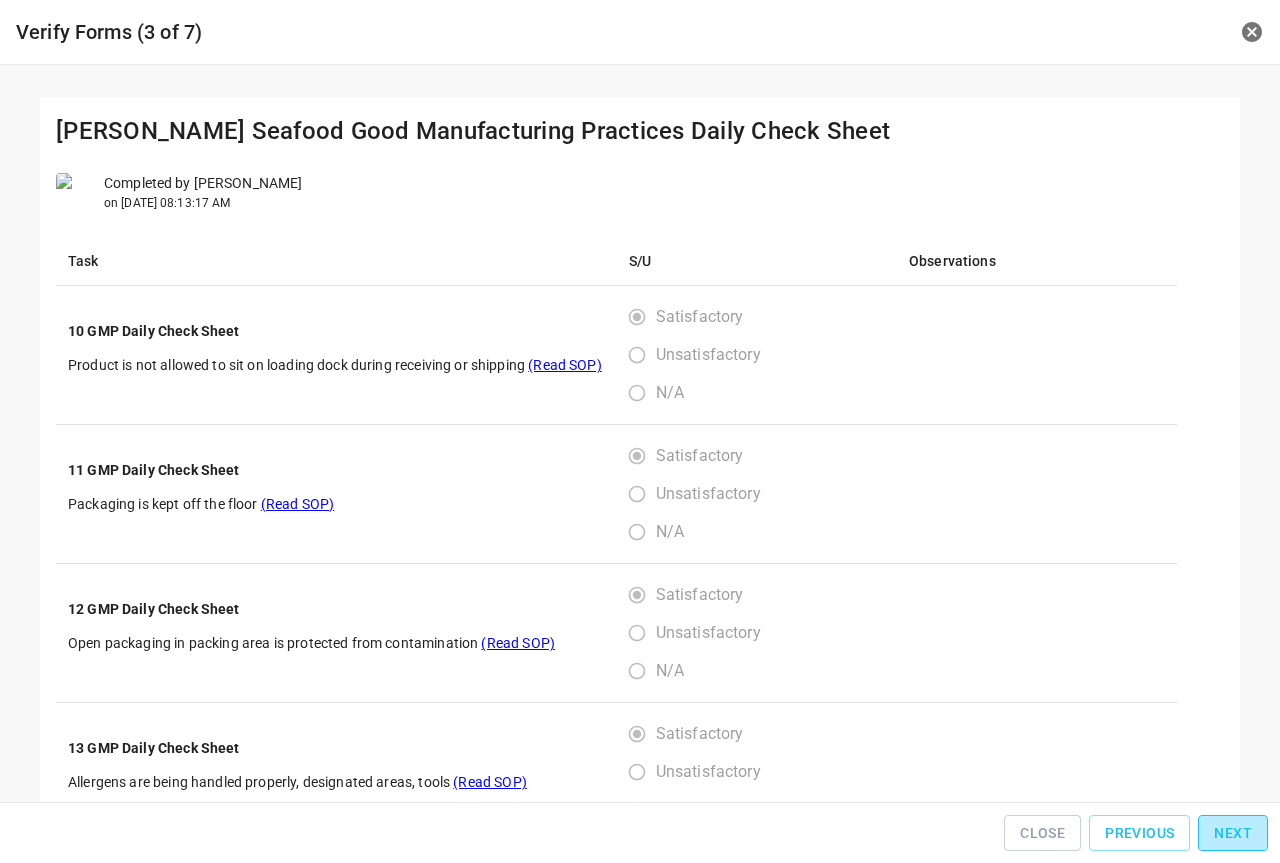 click on "Next" at bounding box center (1233, 833) 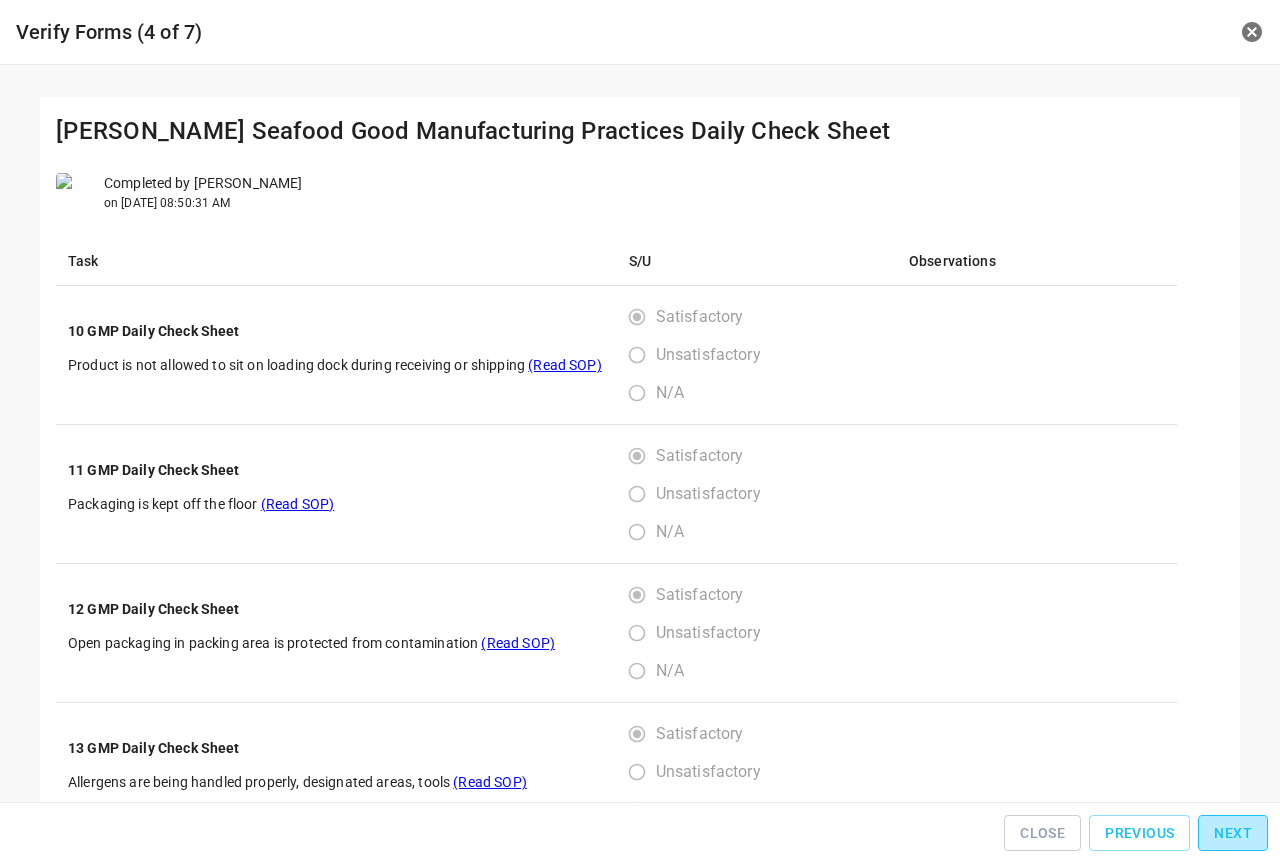 click on "Next" at bounding box center [1233, 833] 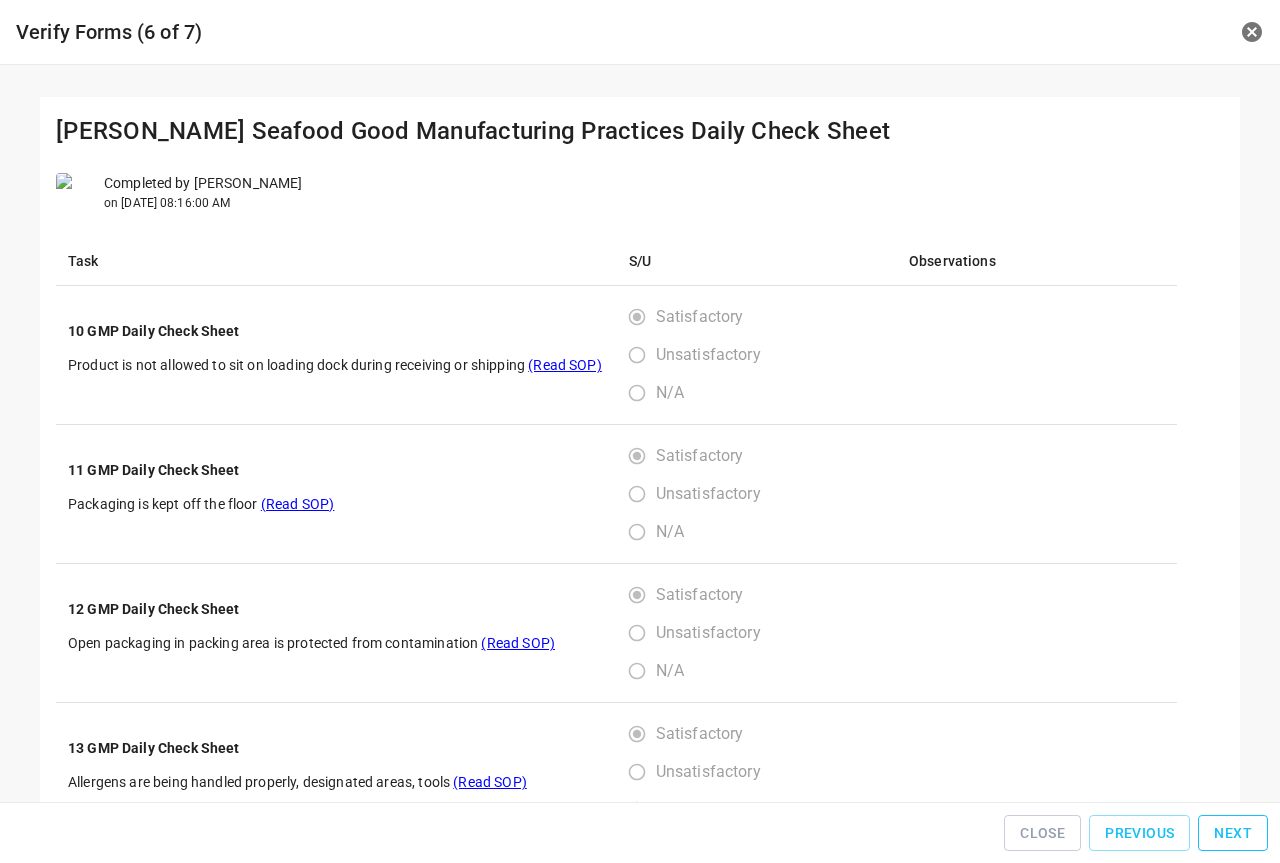 click on "Next" at bounding box center (1233, 833) 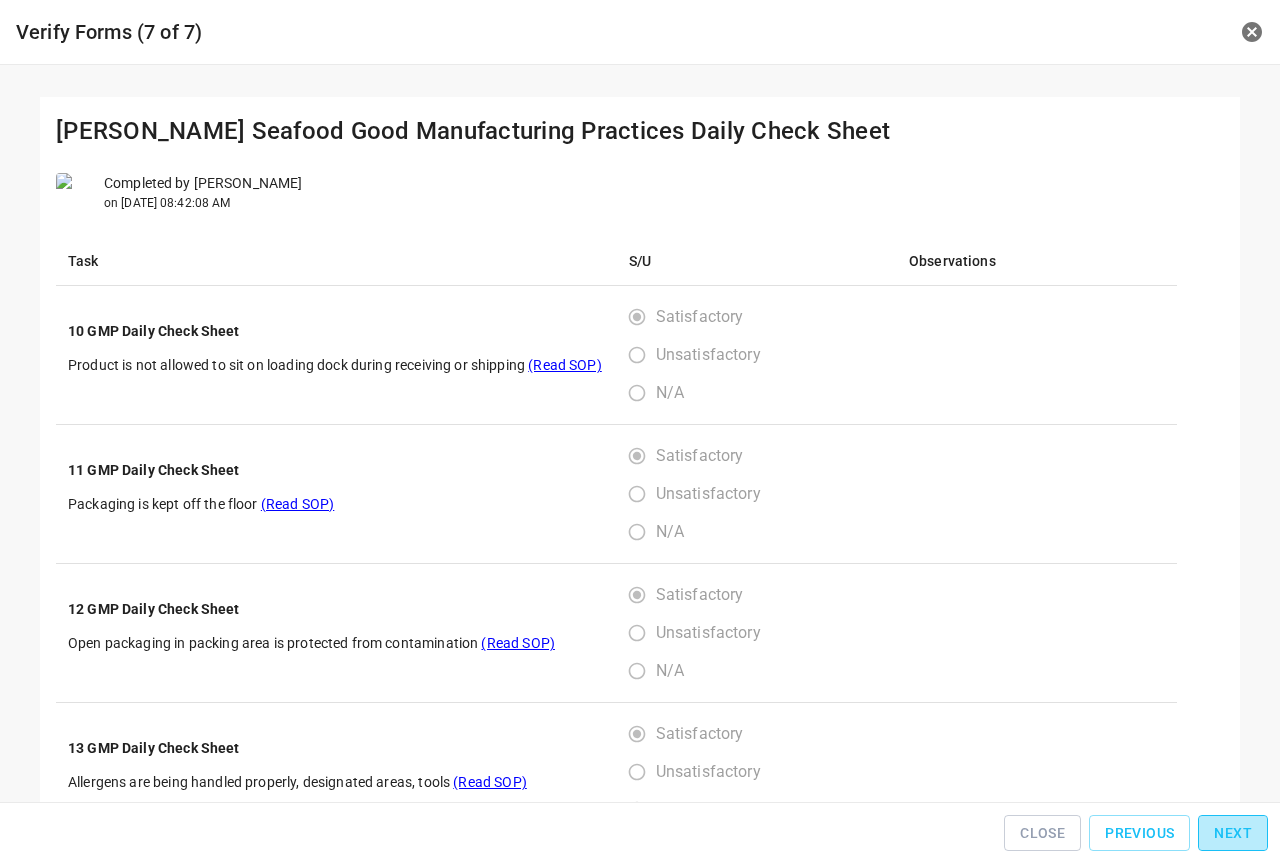 click on "Next" at bounding box center [1233, 833] 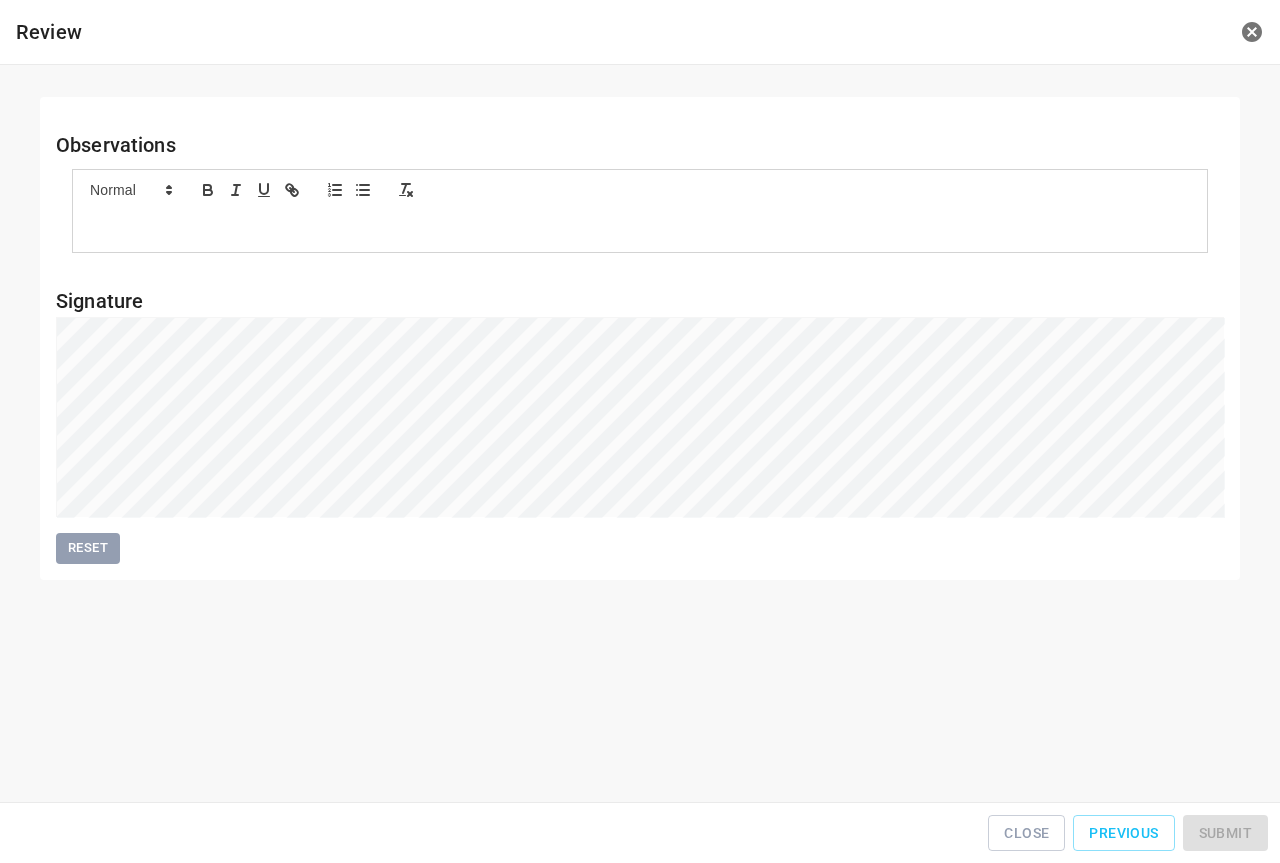 click on "Close Previous Submit" at bounding box center (640, 833) 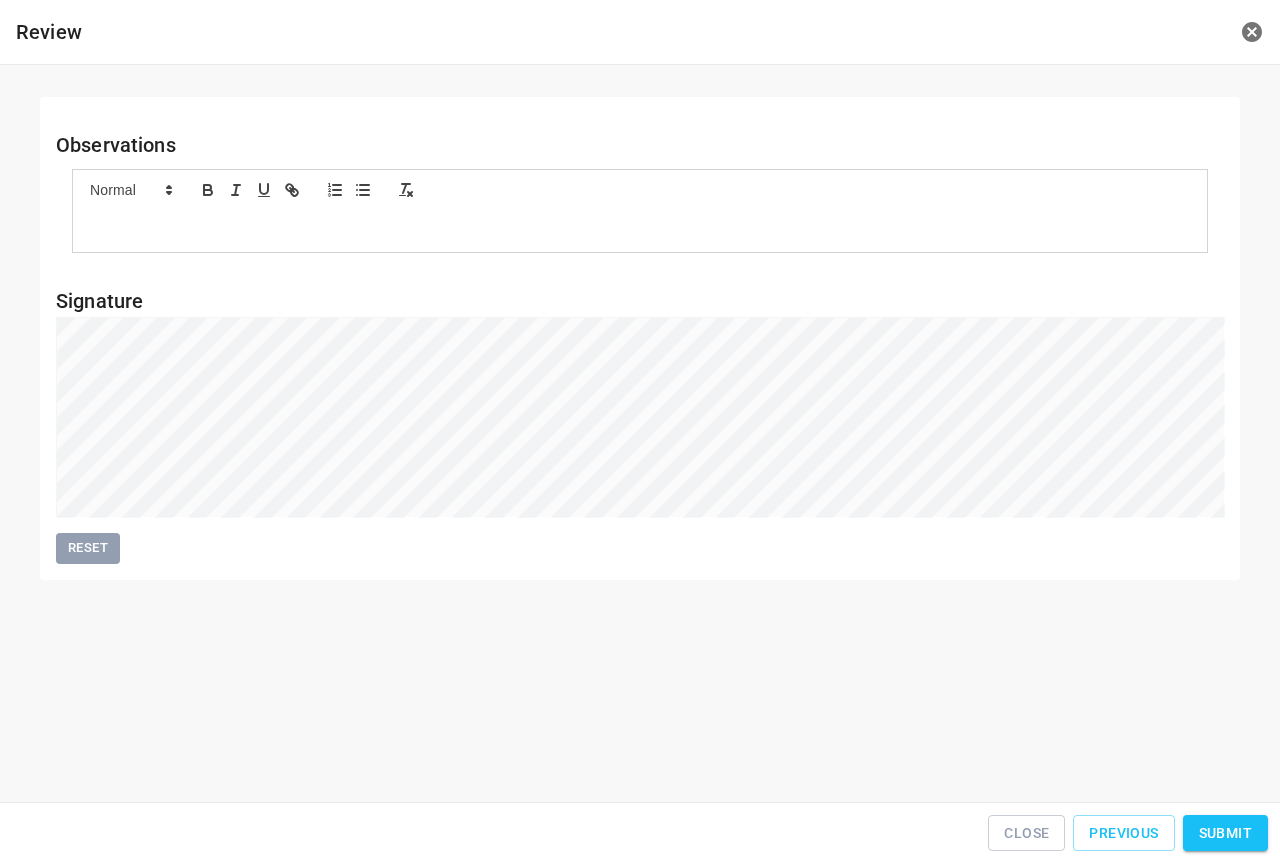 click on "Submit" at bounding box center (1225, 833) 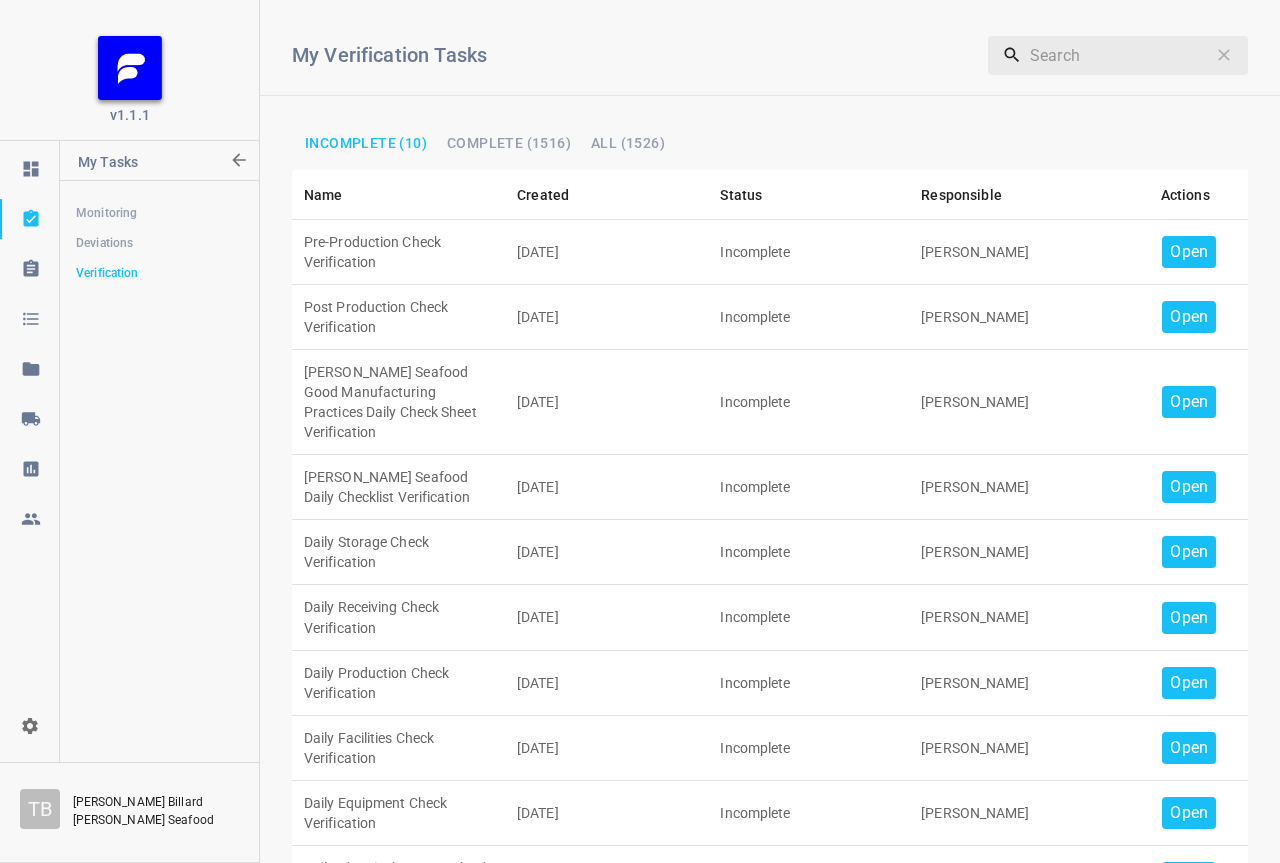 click on "Open" at bounding box center (1189, 252) 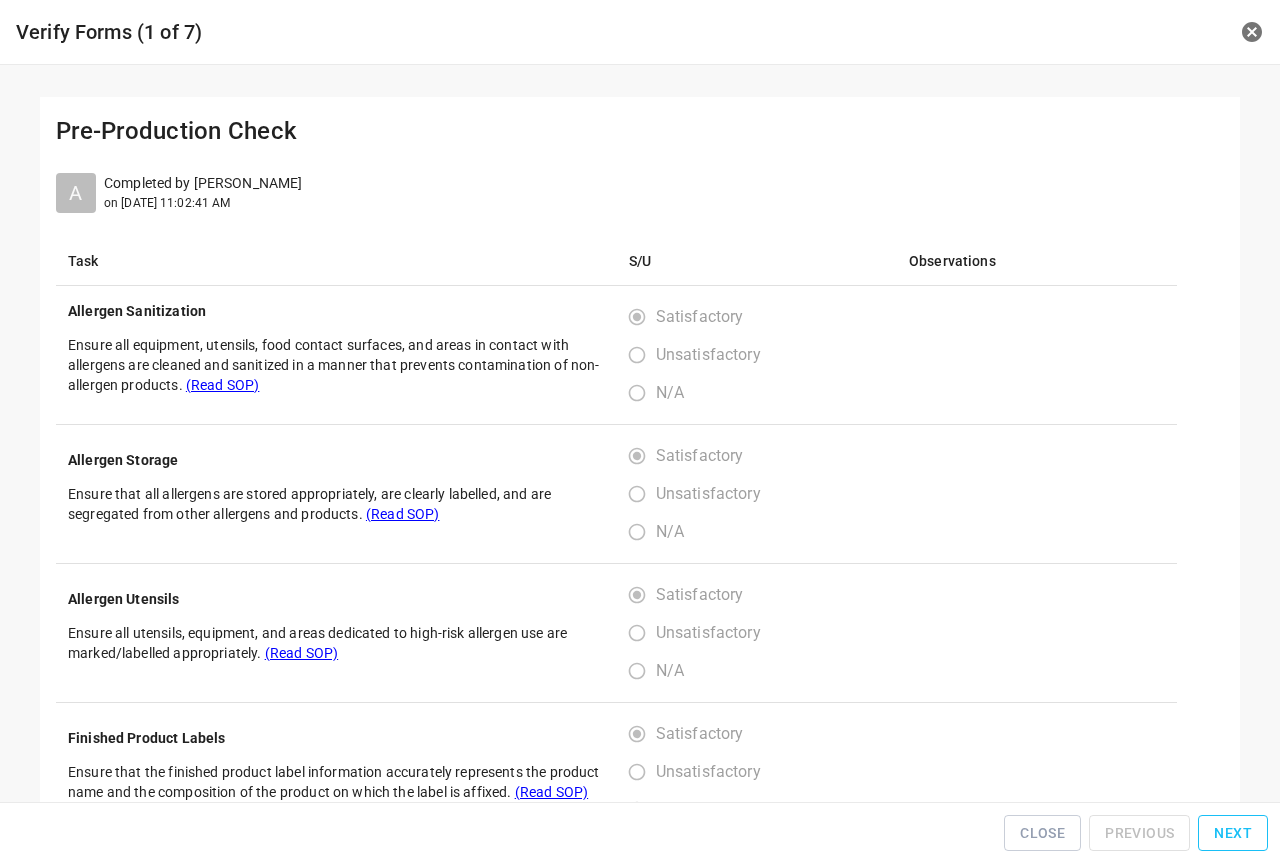 click on "Next" at bounding box center [1233, 833] 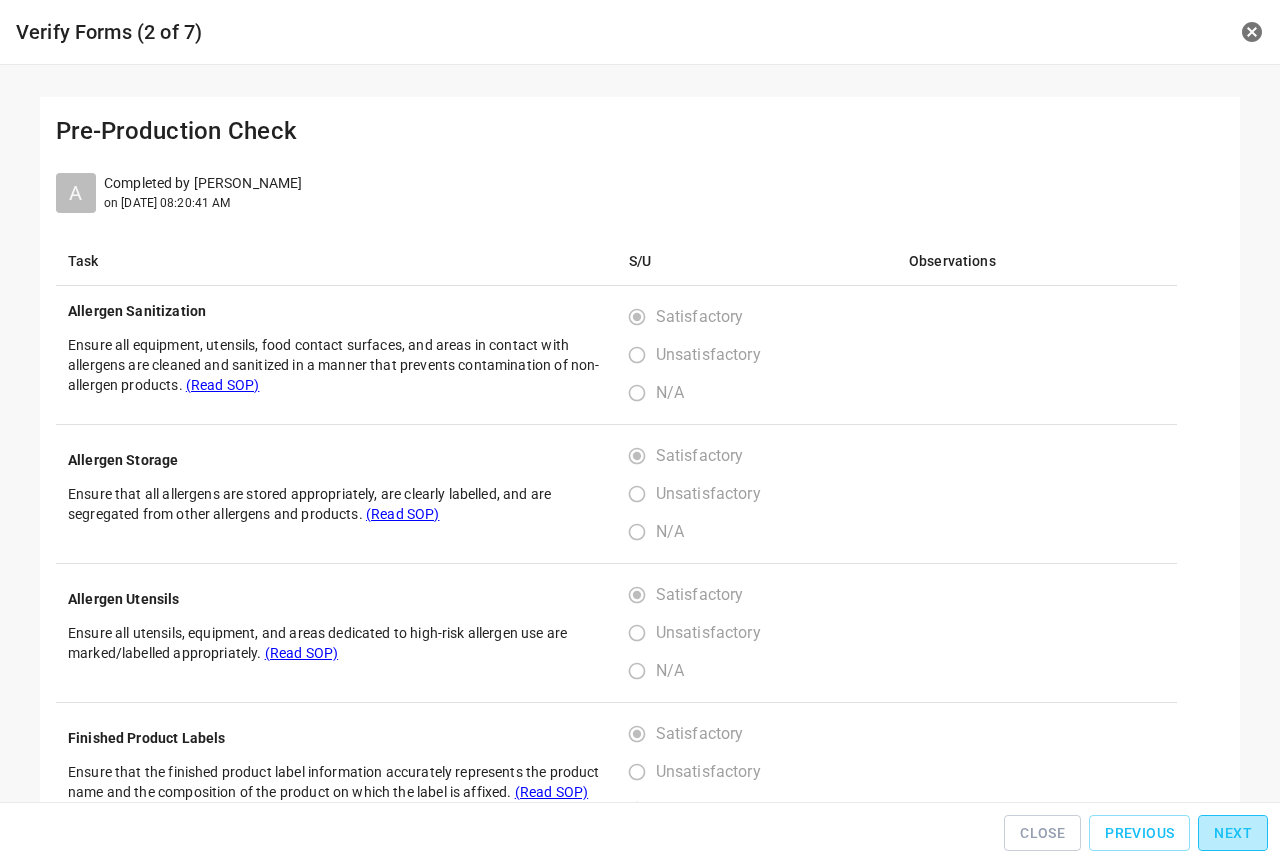 click on "Next" at bounding box center [1233, 833] 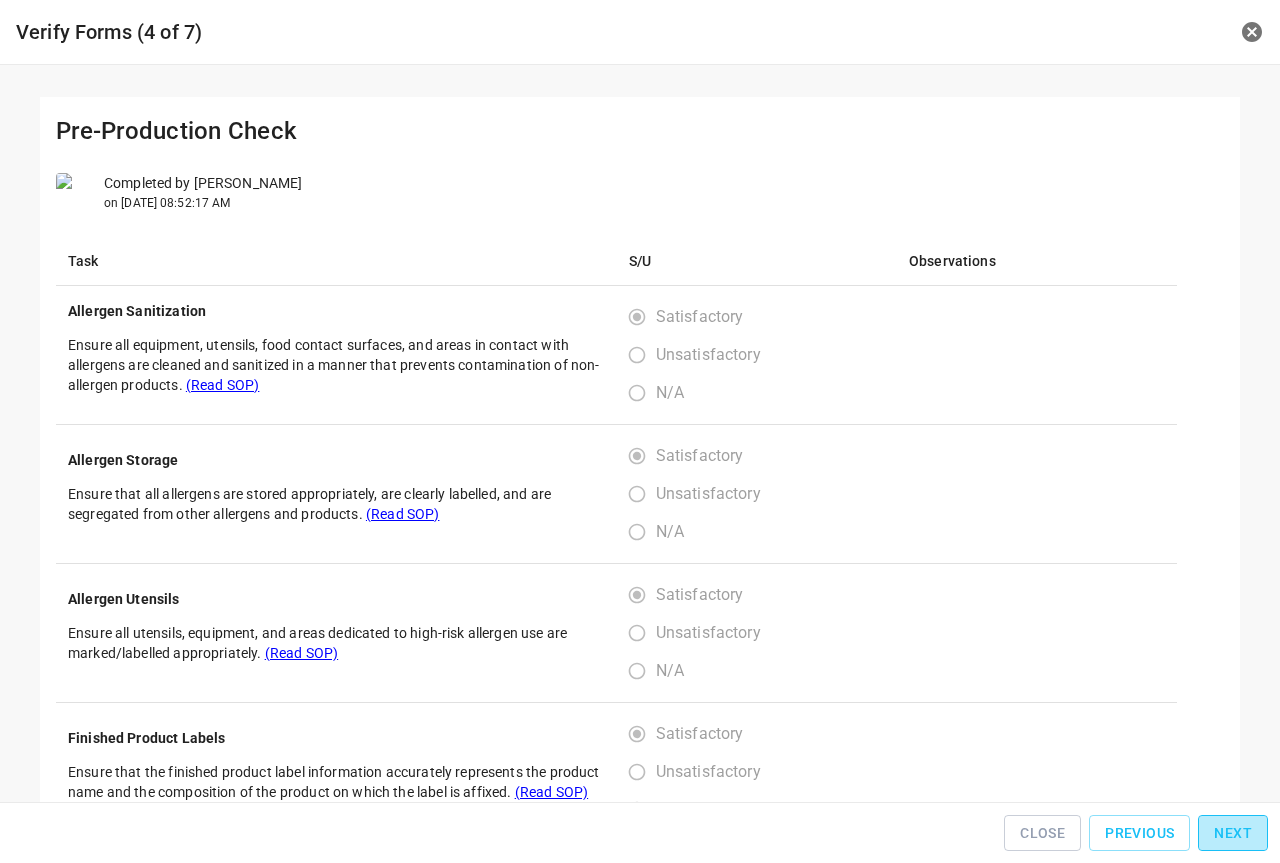 click on "Next" at bounding box center [1233, 833] 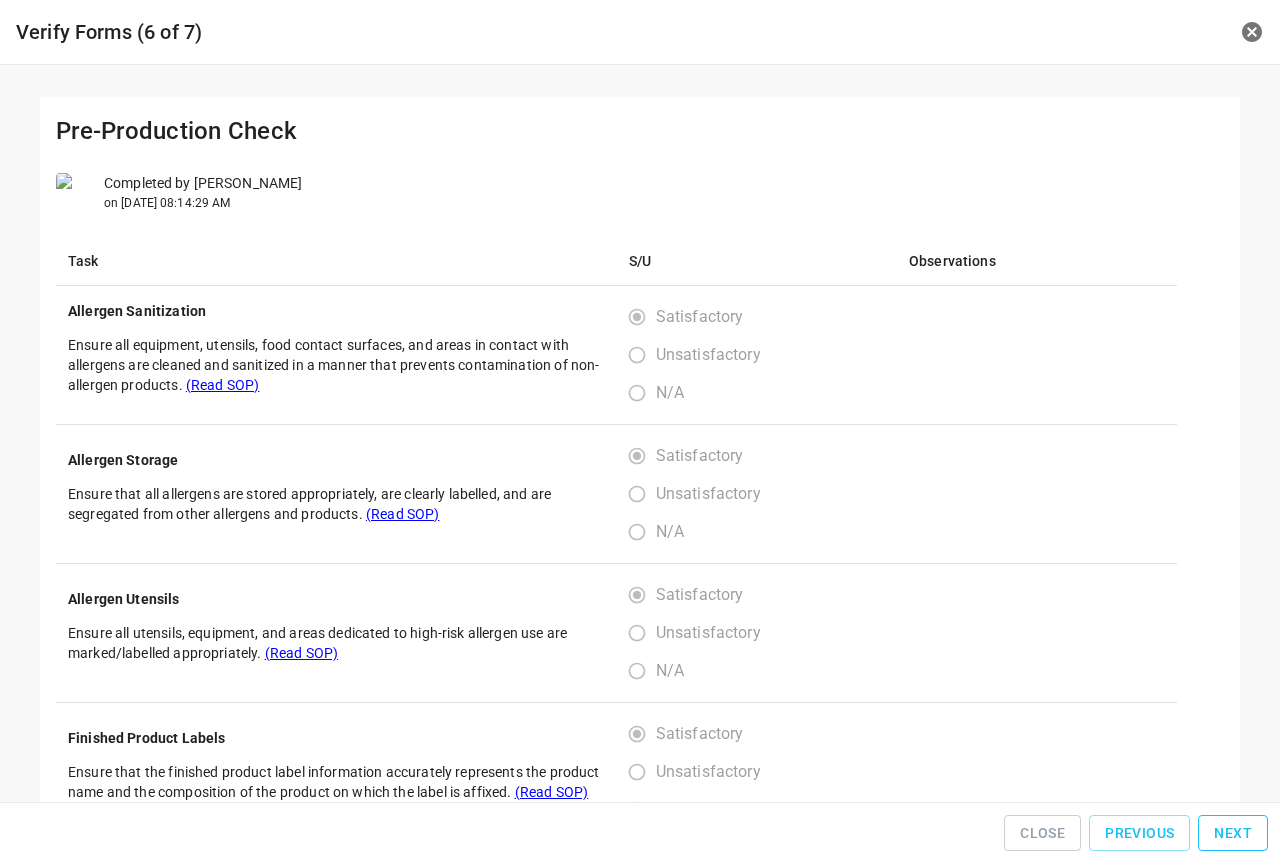 click on "Next" at bounding box center (1233, 833) 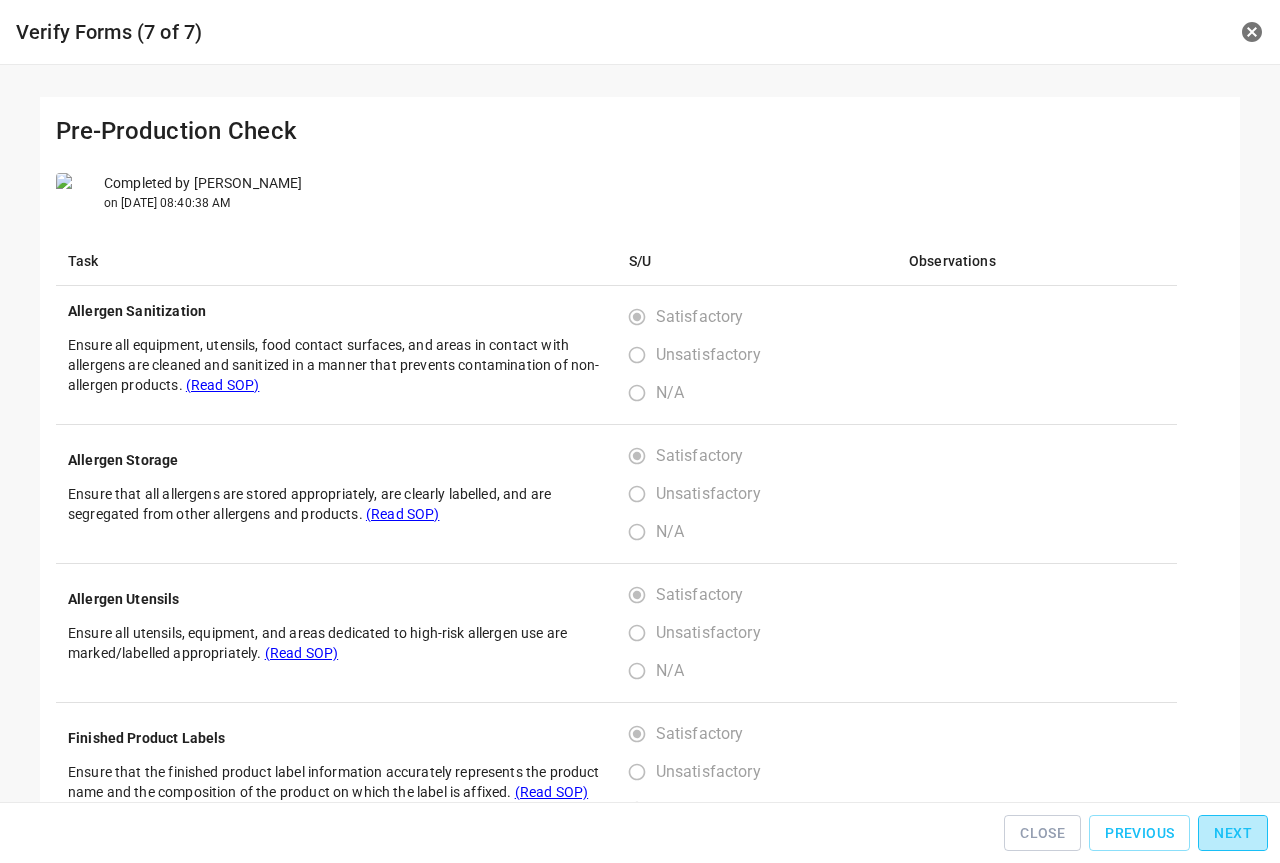 click on "Next" at bounding box center (1233, 833) 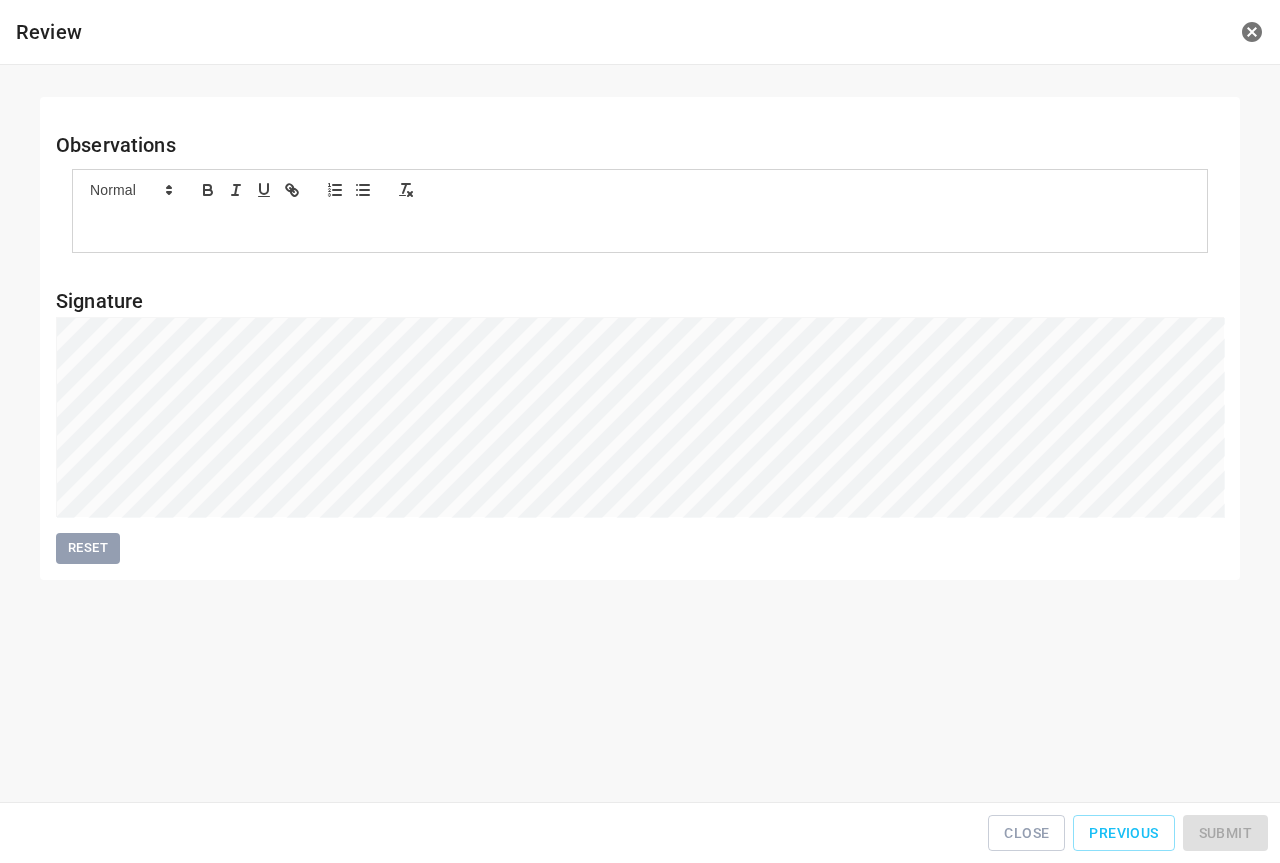 click on "Close Previous Submit" at bounding box center [640, 833] 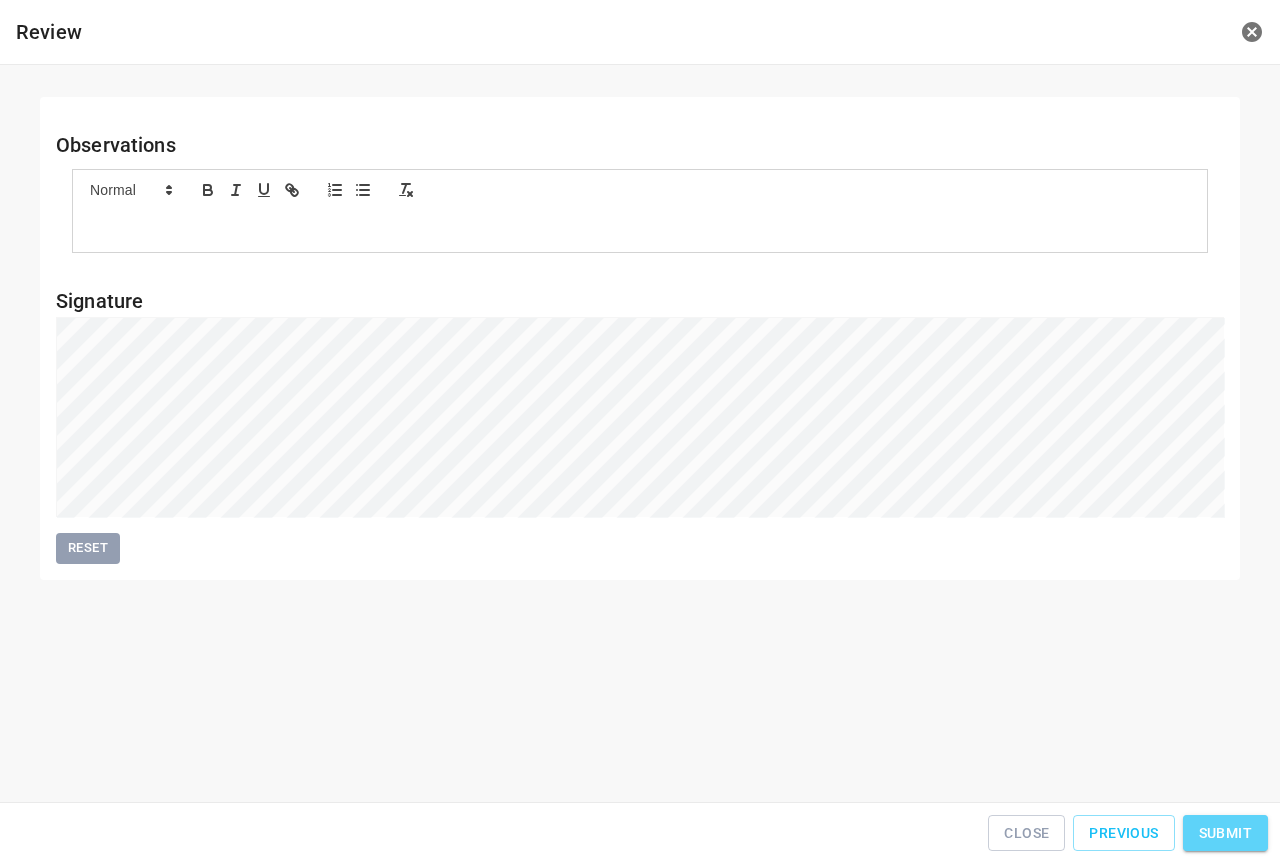 click on "Submit" at bounding box center (1225, 833) 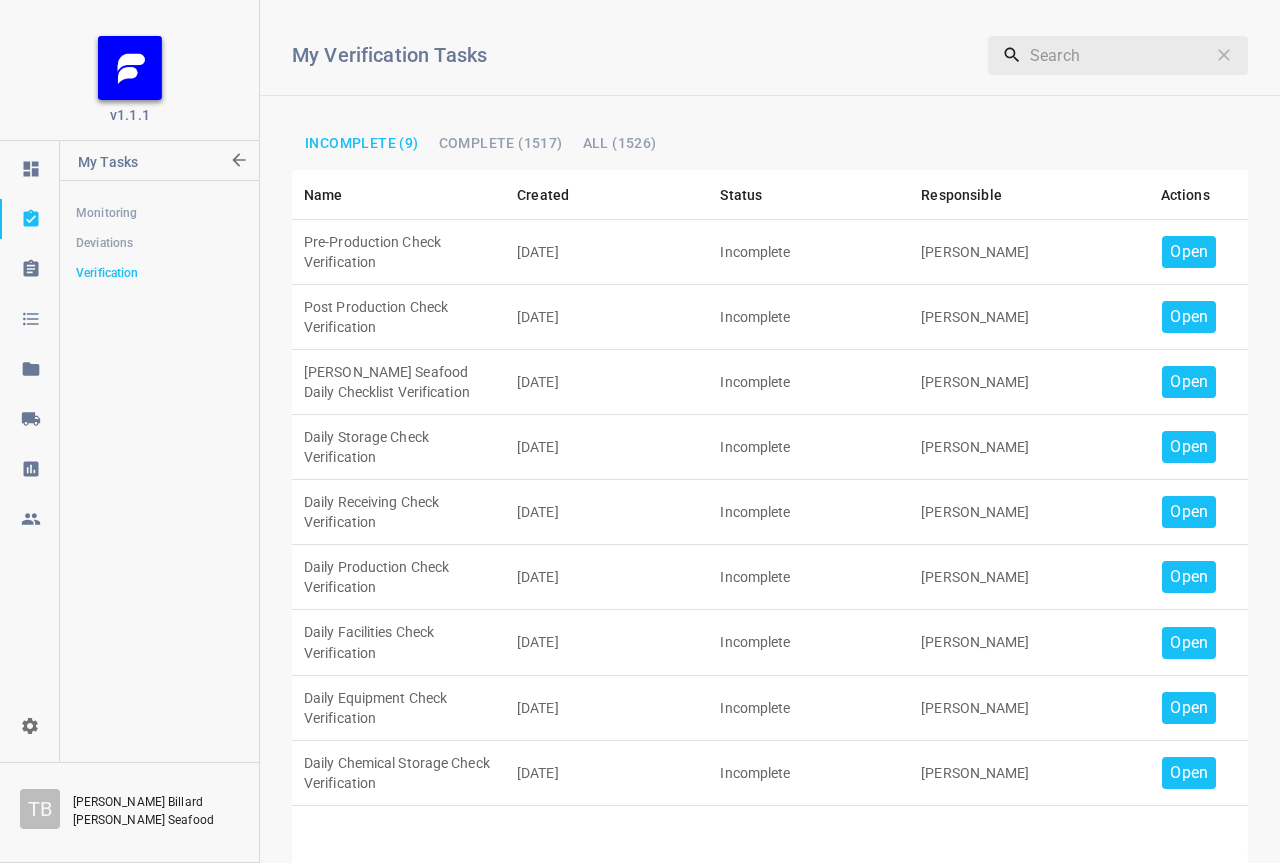 click on "Open" at bounding box center (1189, 708) 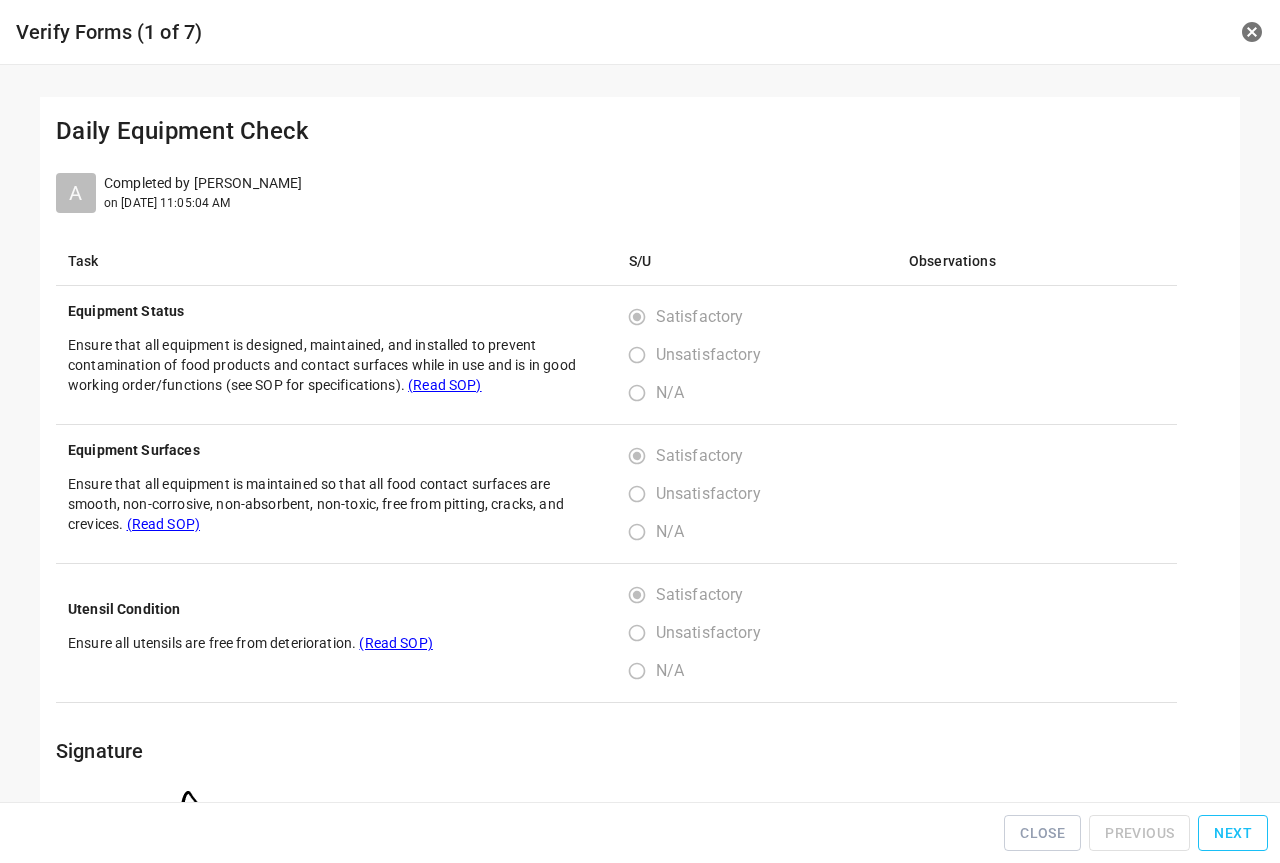 click on "Next" at bounding box center (1233, 833) 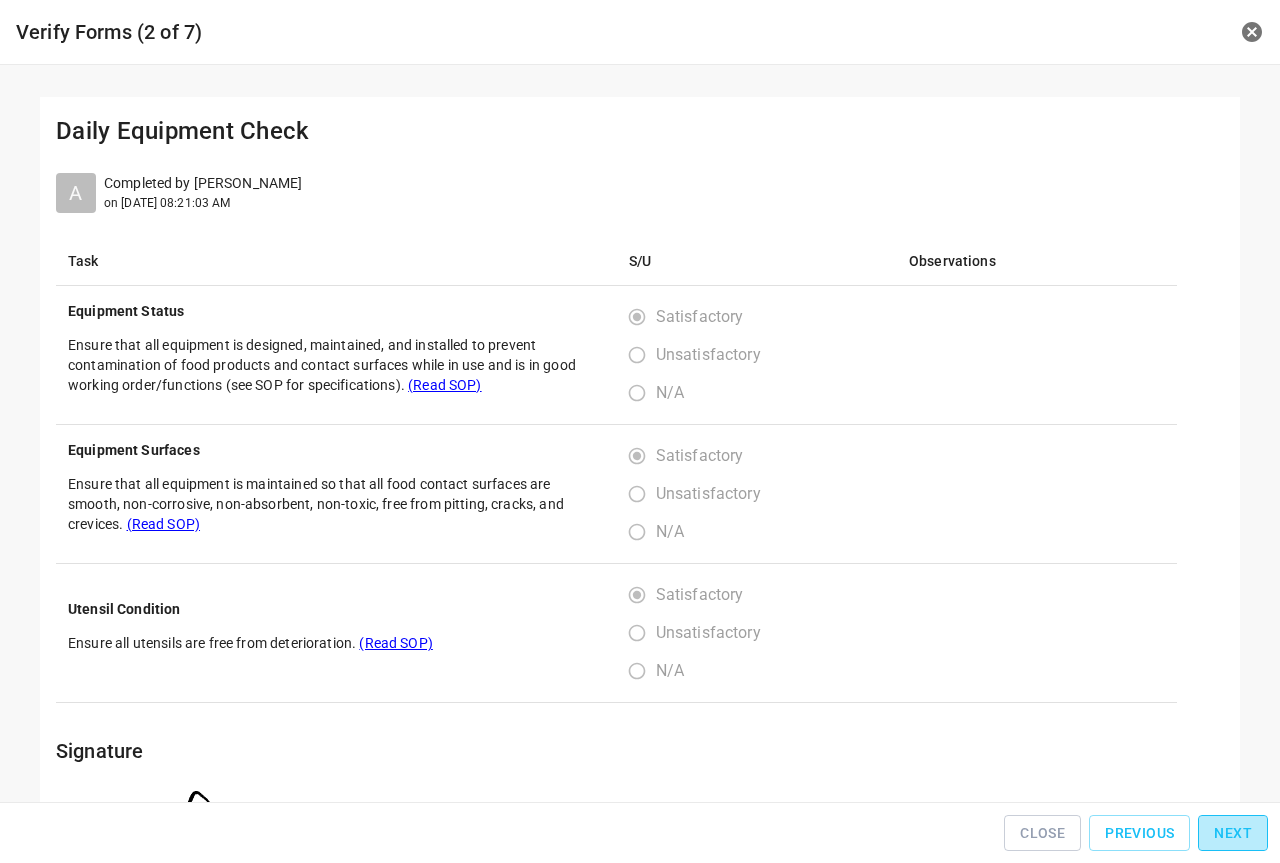 click on "Next" at bounding box center [1233, 833] 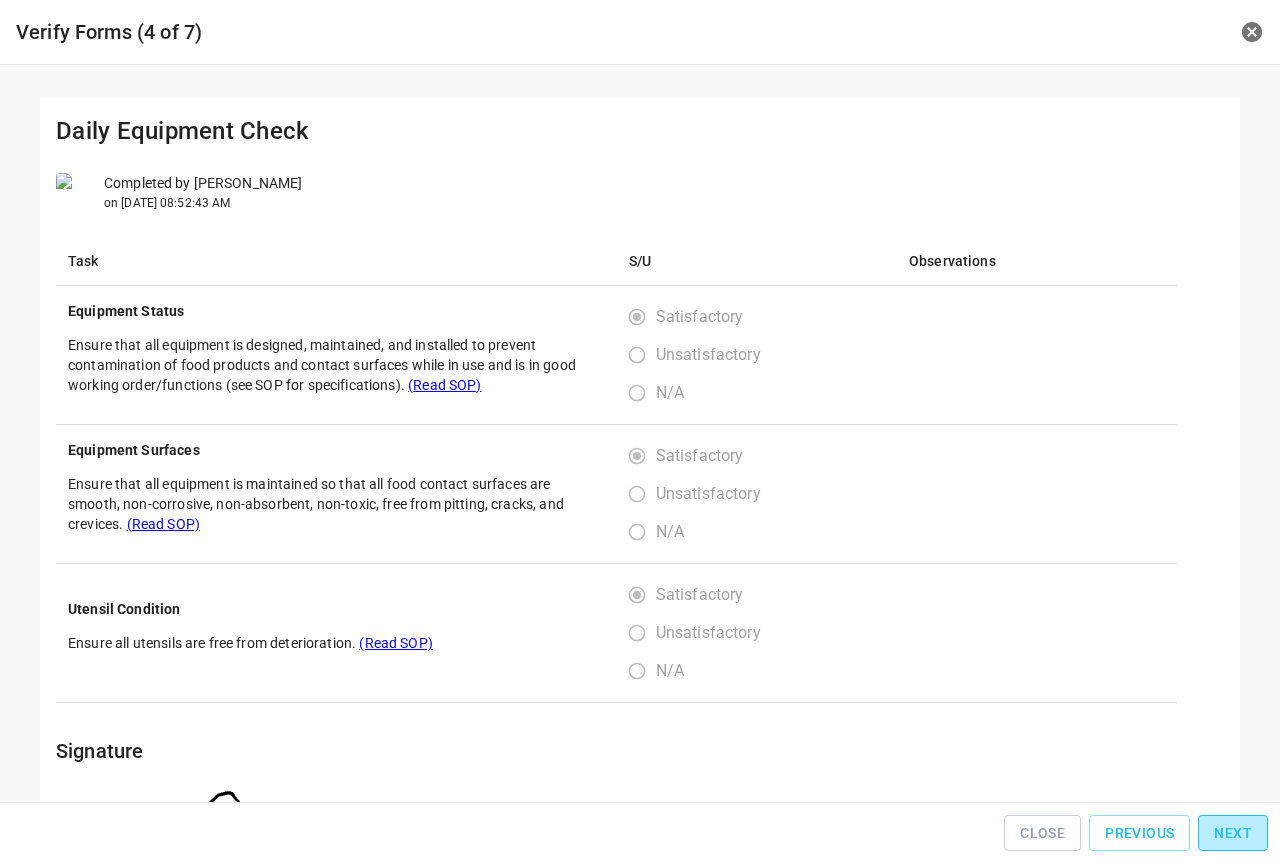 click on "Next" at bounding box center (1233, 833) 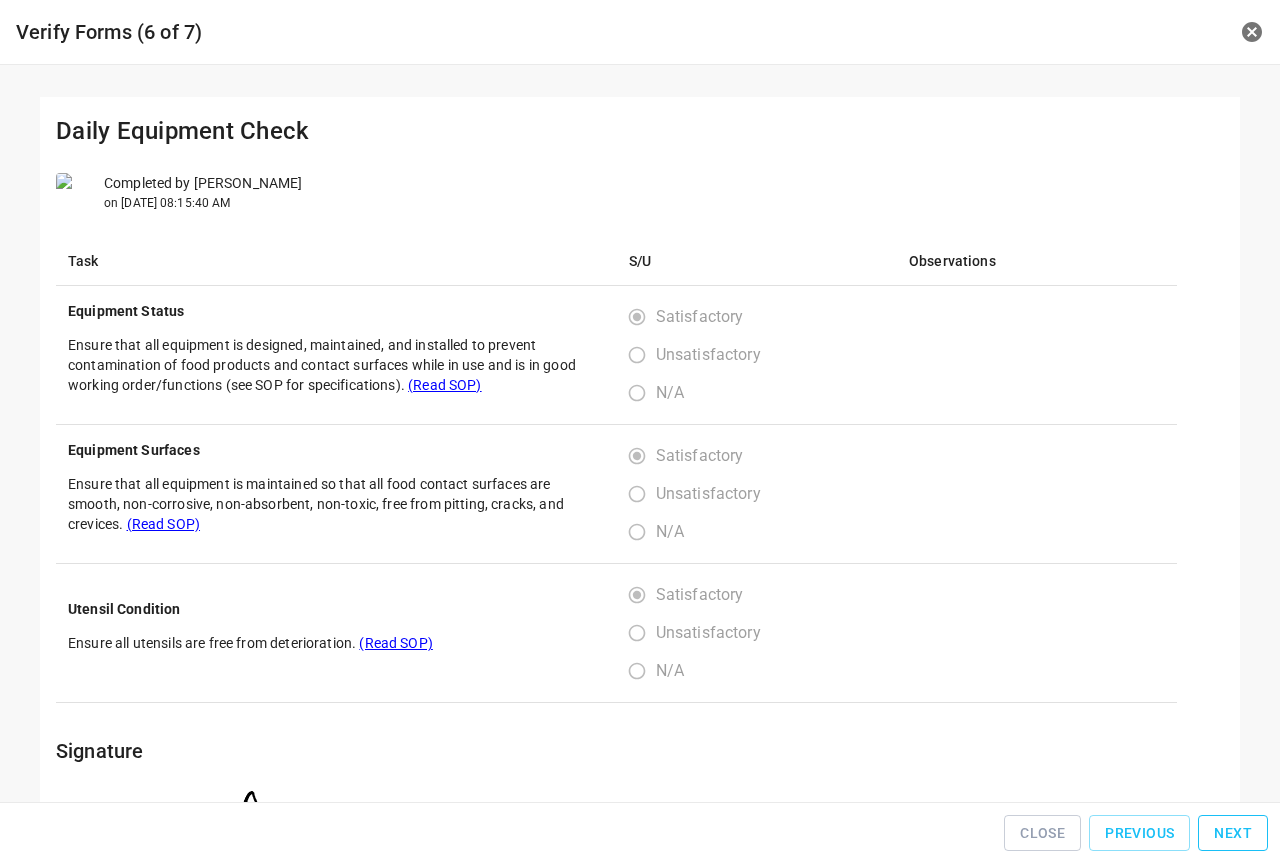 click on "Next" at bounding box center [1233, 833] 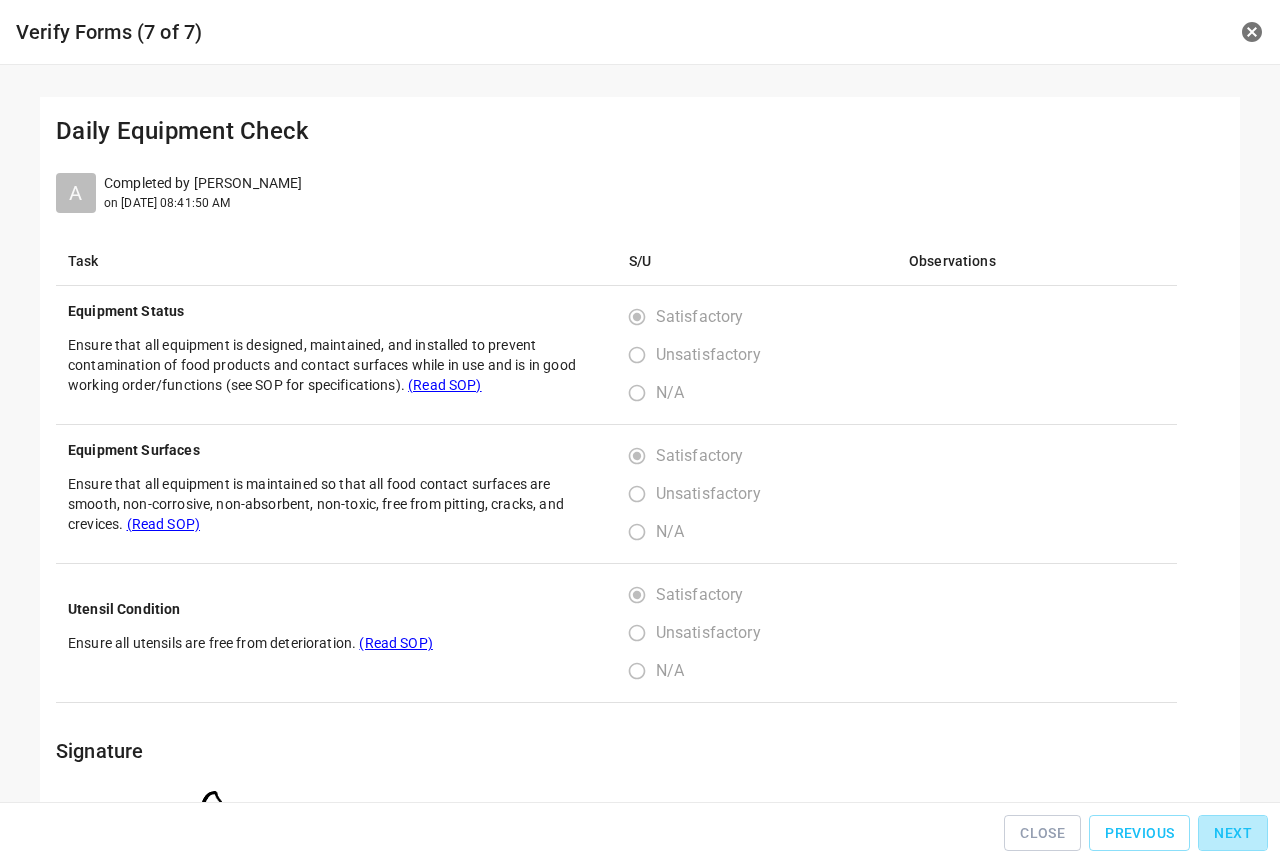 click on "Next" at bounding box center [1233, 833] 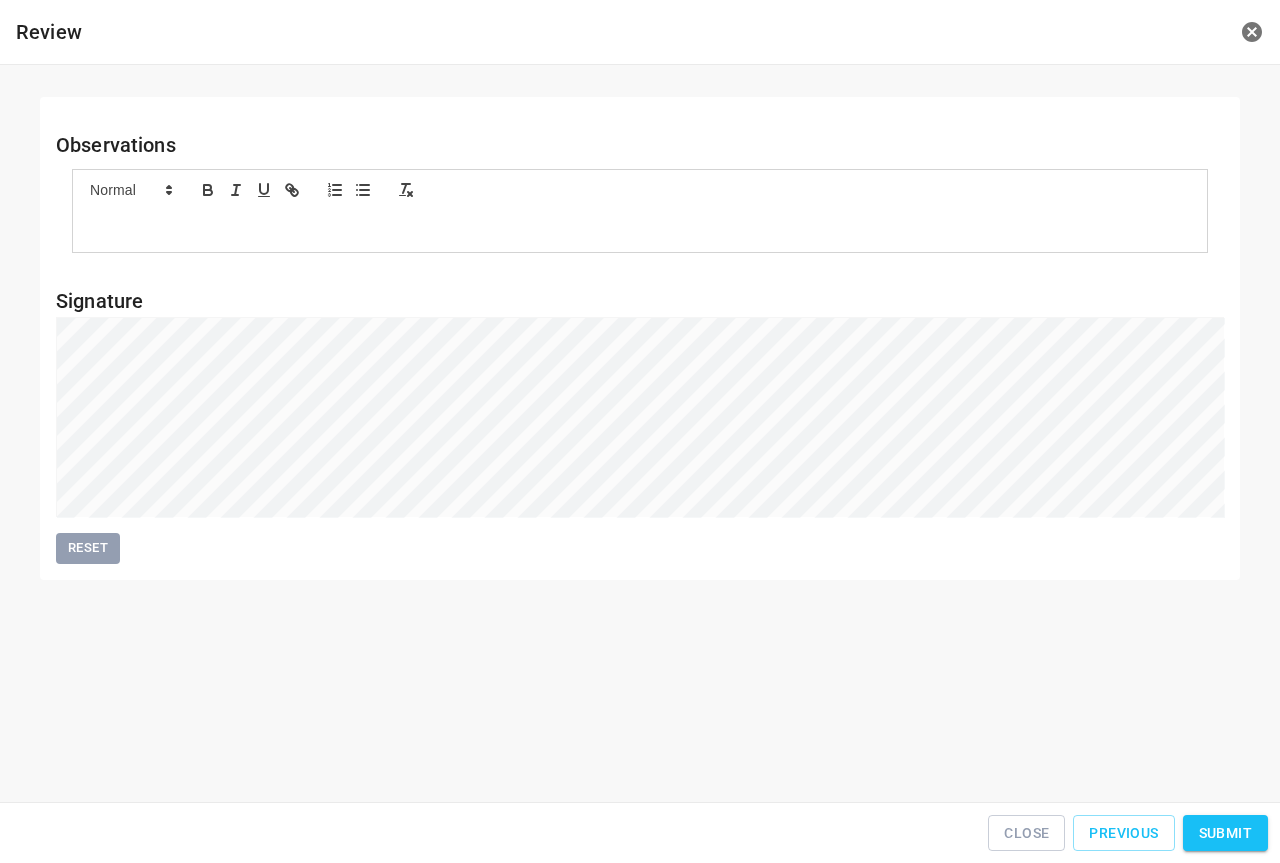 click on "Submit" at bounding box center [1225, 833] 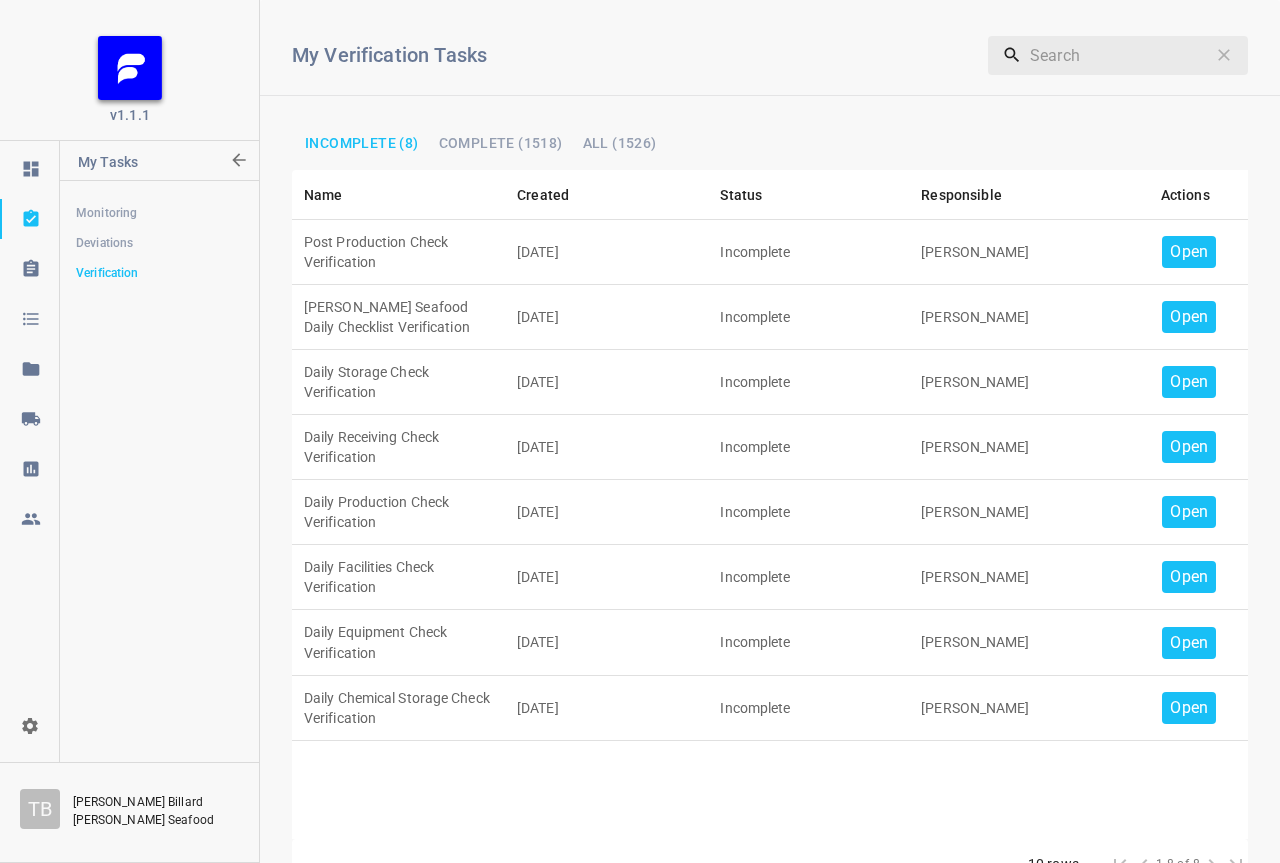 click on "Open" at bounding box center [1185, 317] 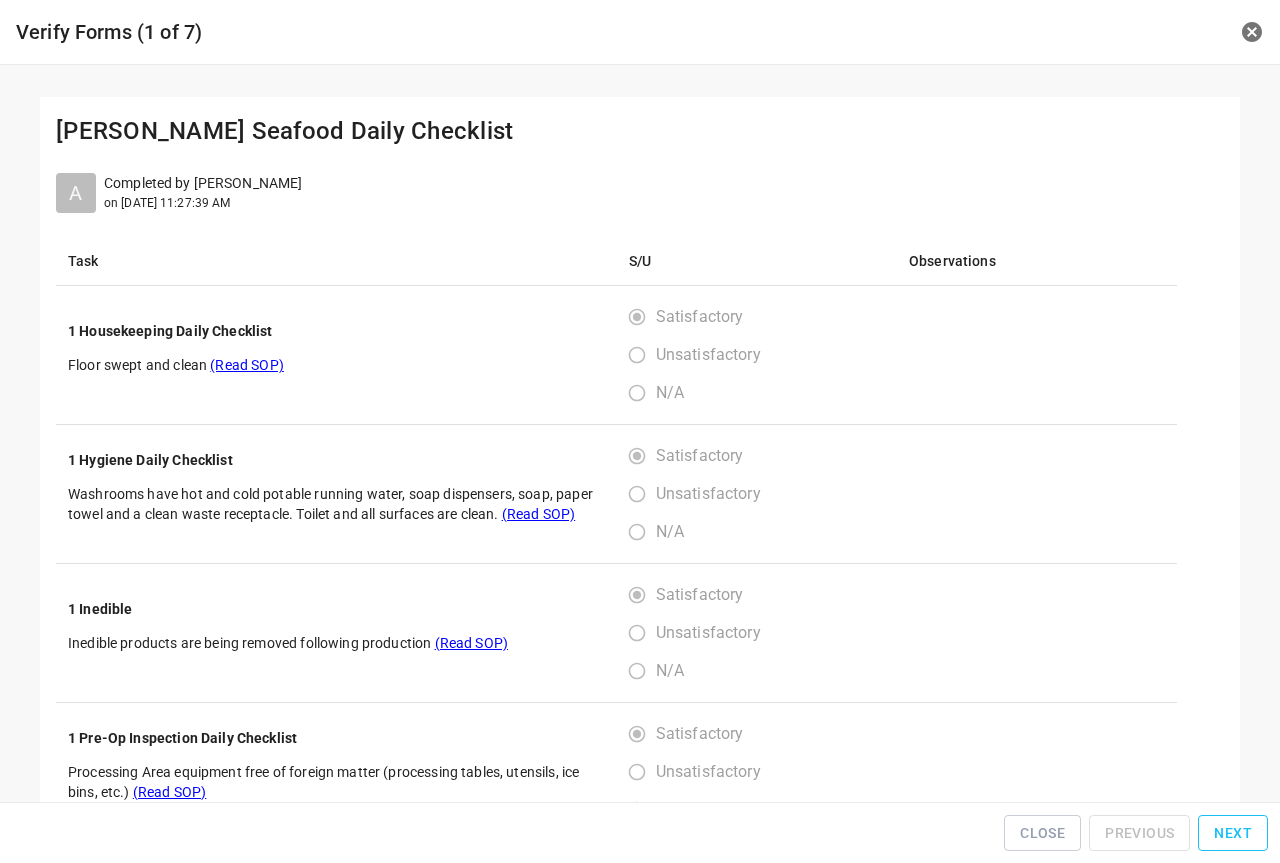 click on "Next" at bounding box center [1233, 833] 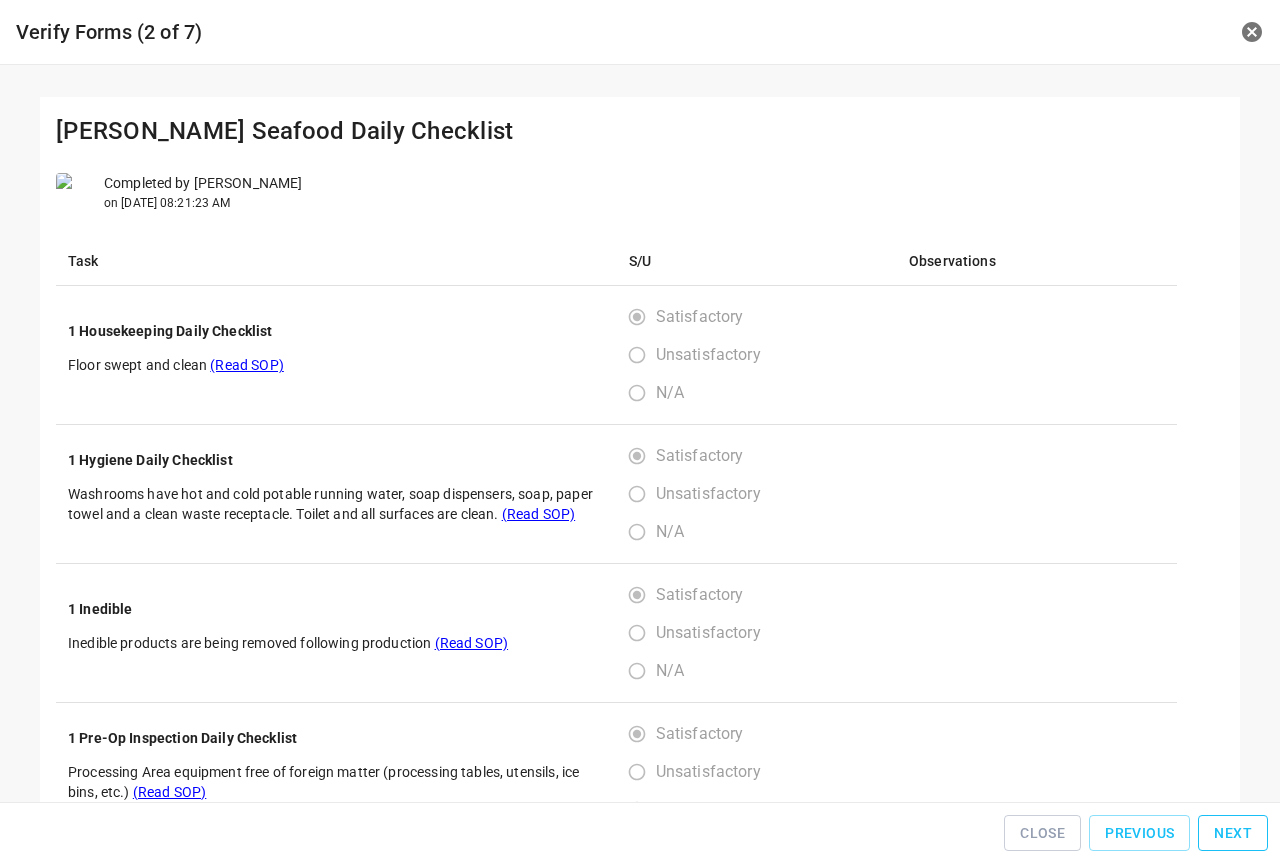 click on "Next" at bounding box center (1233, 833) 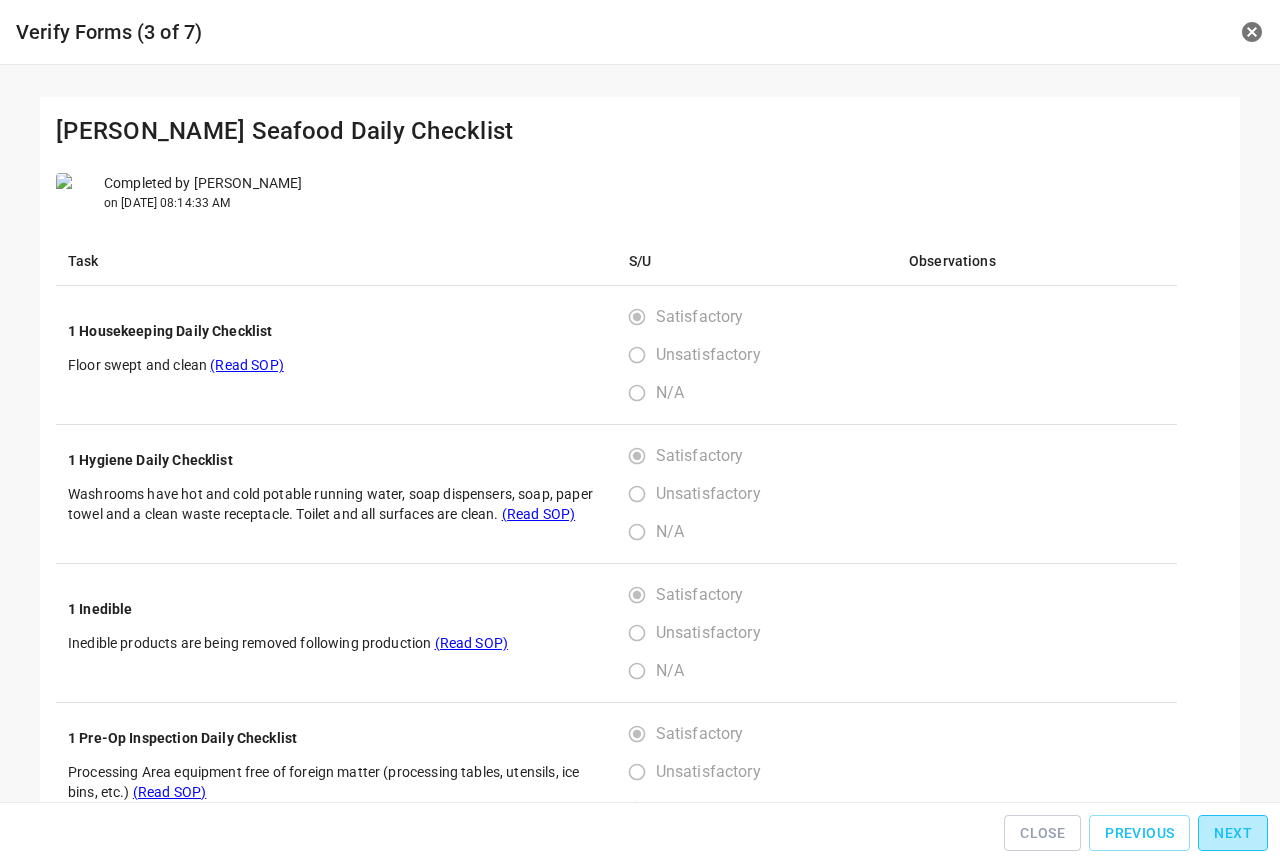 click on "Next" at bounding box center [1233, 833] 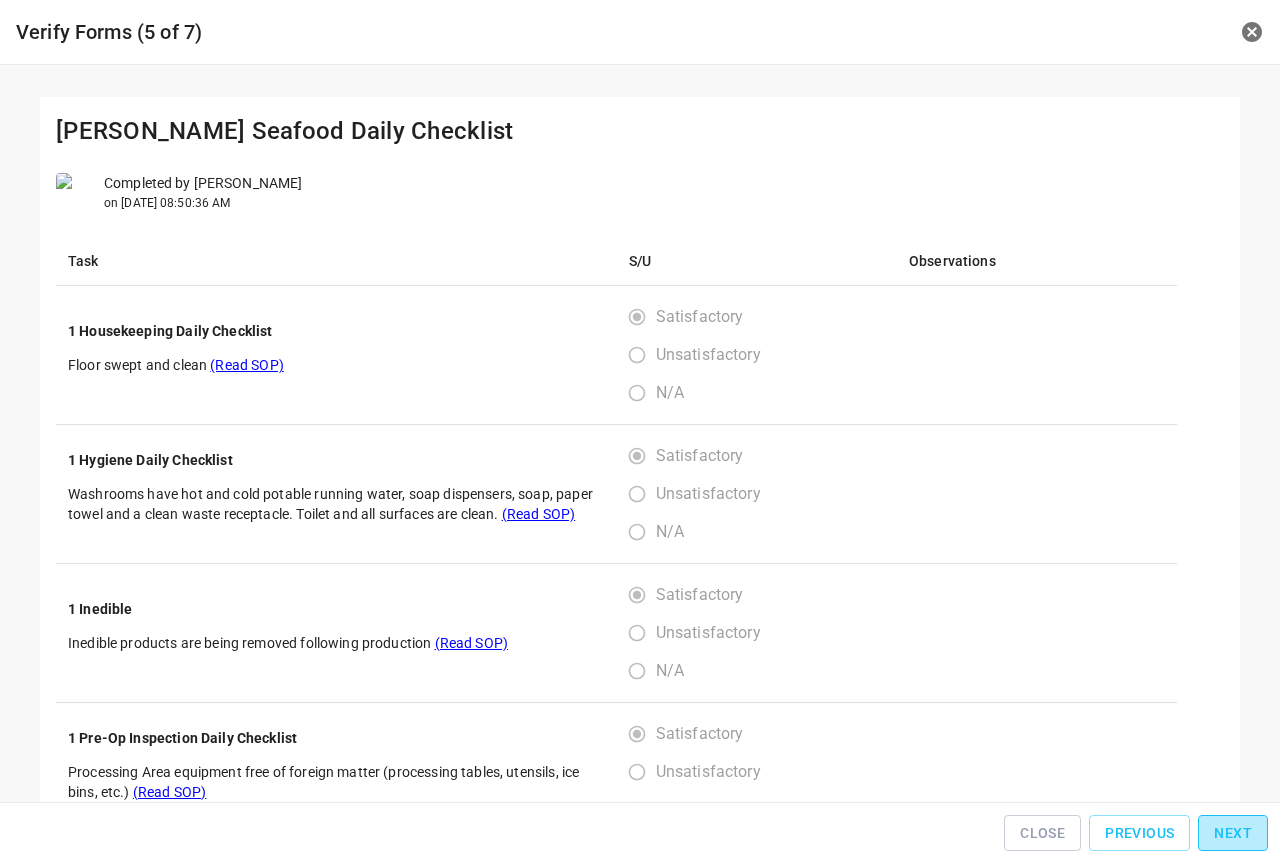 click on "Next" at bounding box center [1233, 833] 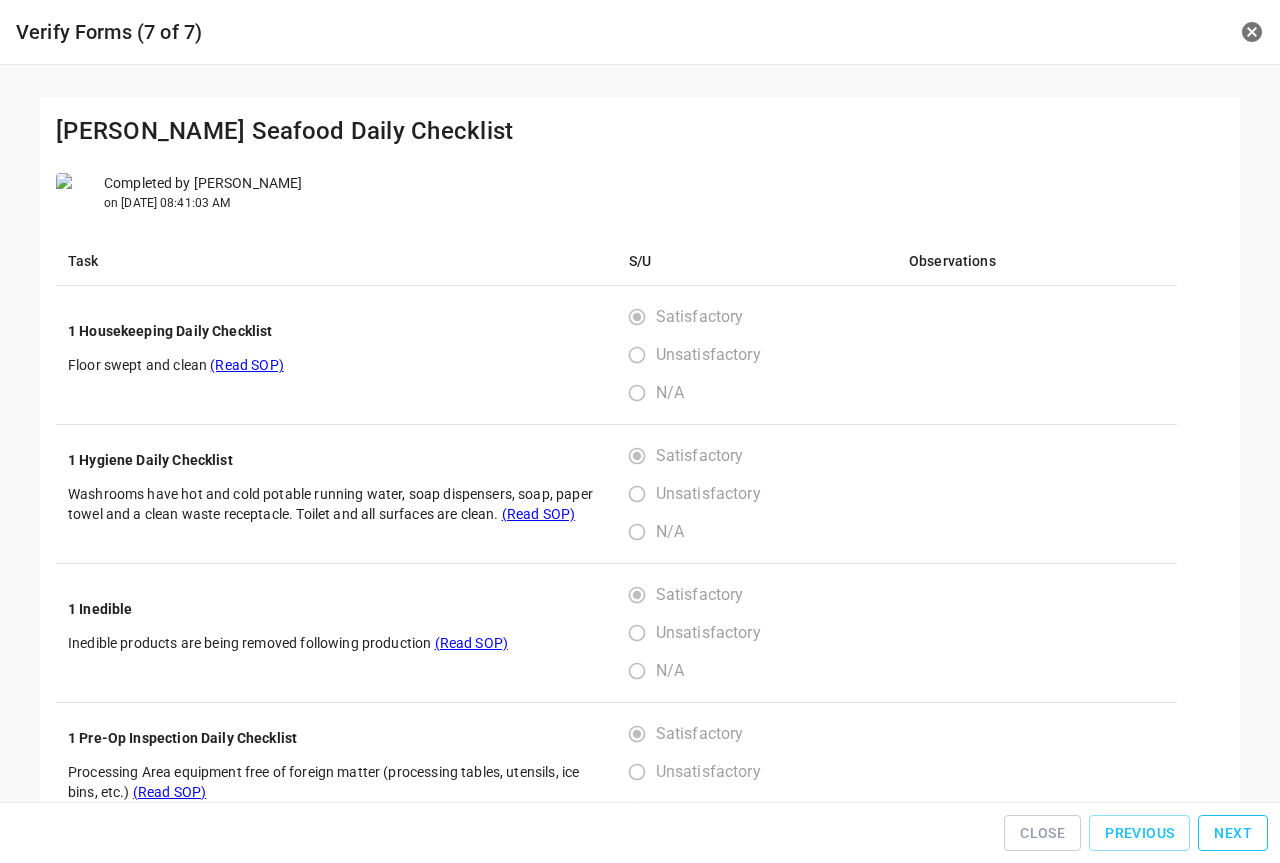 click on "Next" at bounding box center [1233, 833] 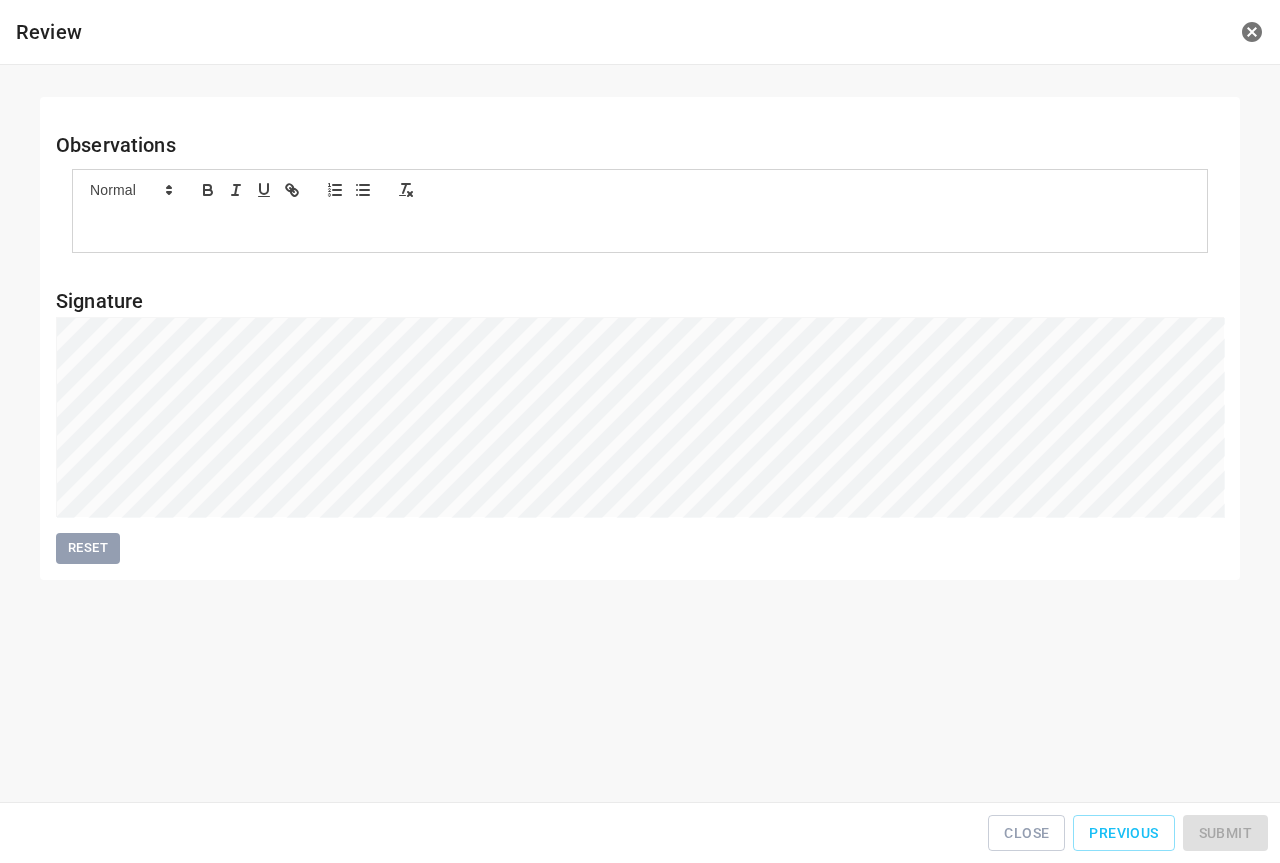 click on "Close Previous Submit" at bounding box center [640, 833] 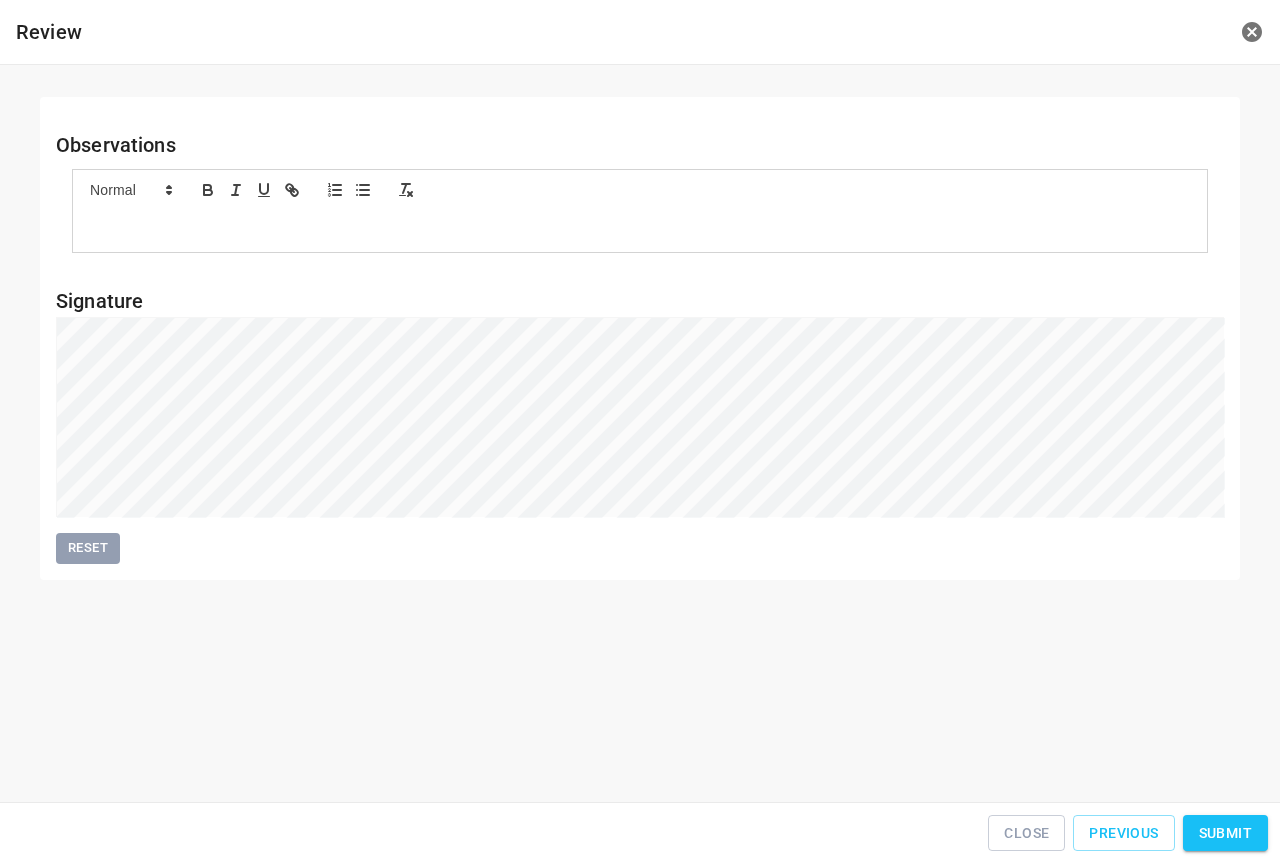 click on "Submit" at bounding box center [1225, 833] 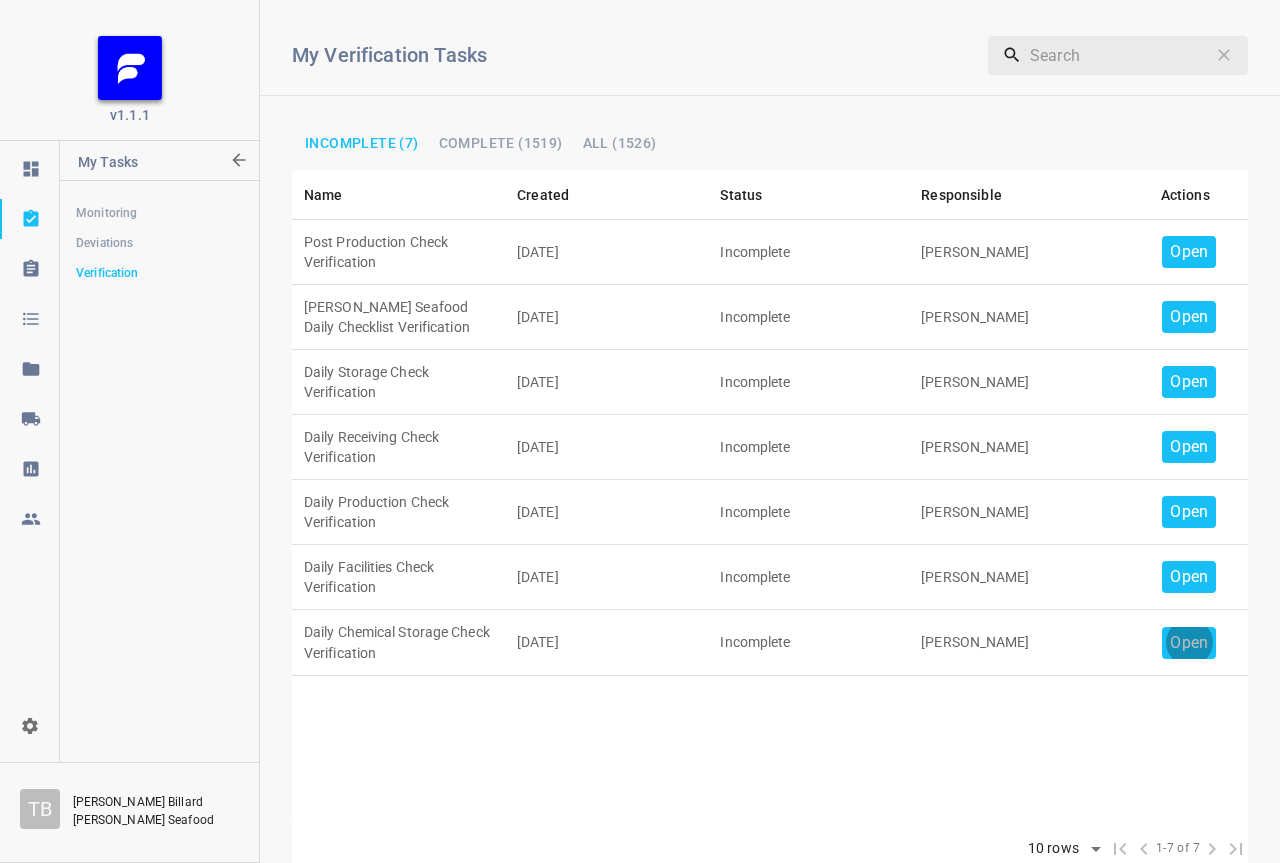 click on "Open" at bounding box center (1189, 643) 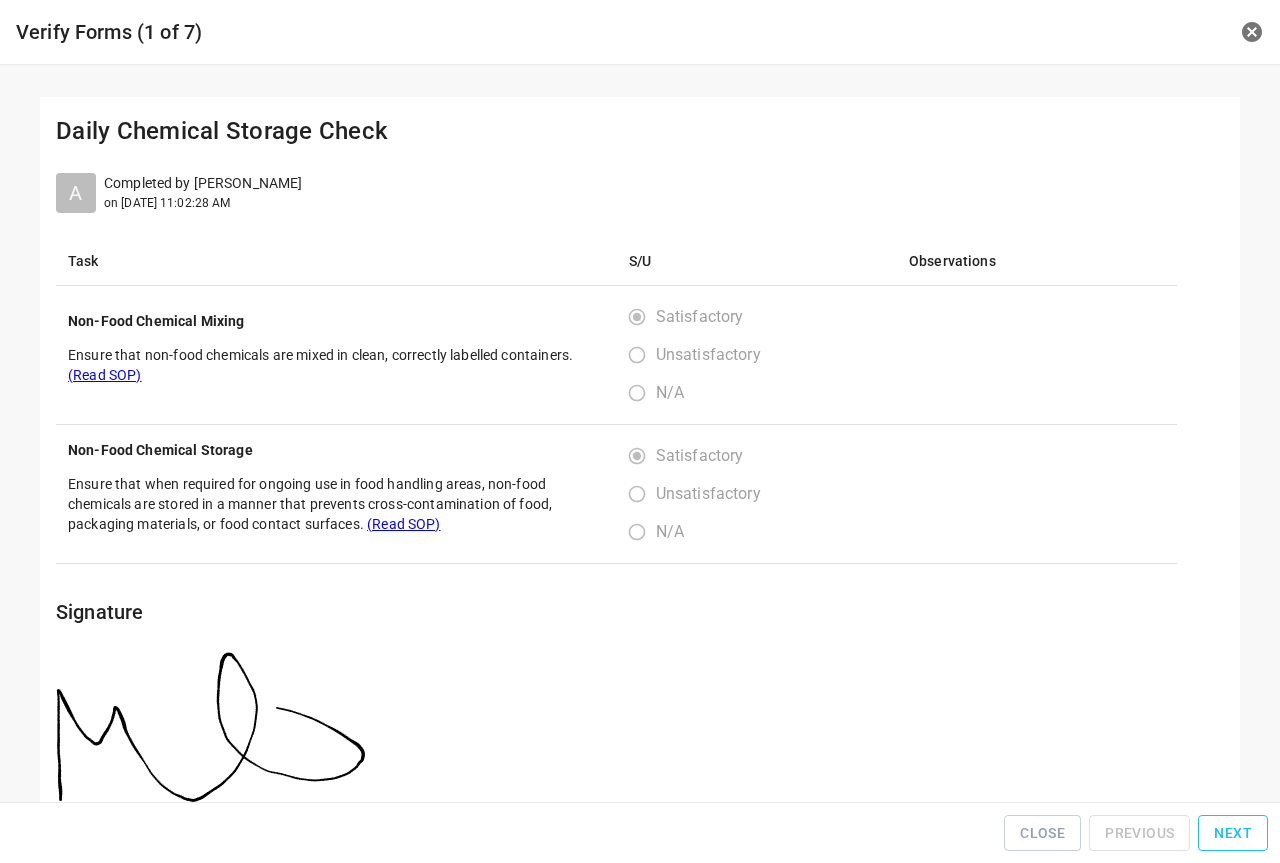 click on "Next" at bounding box center (1233, 833) 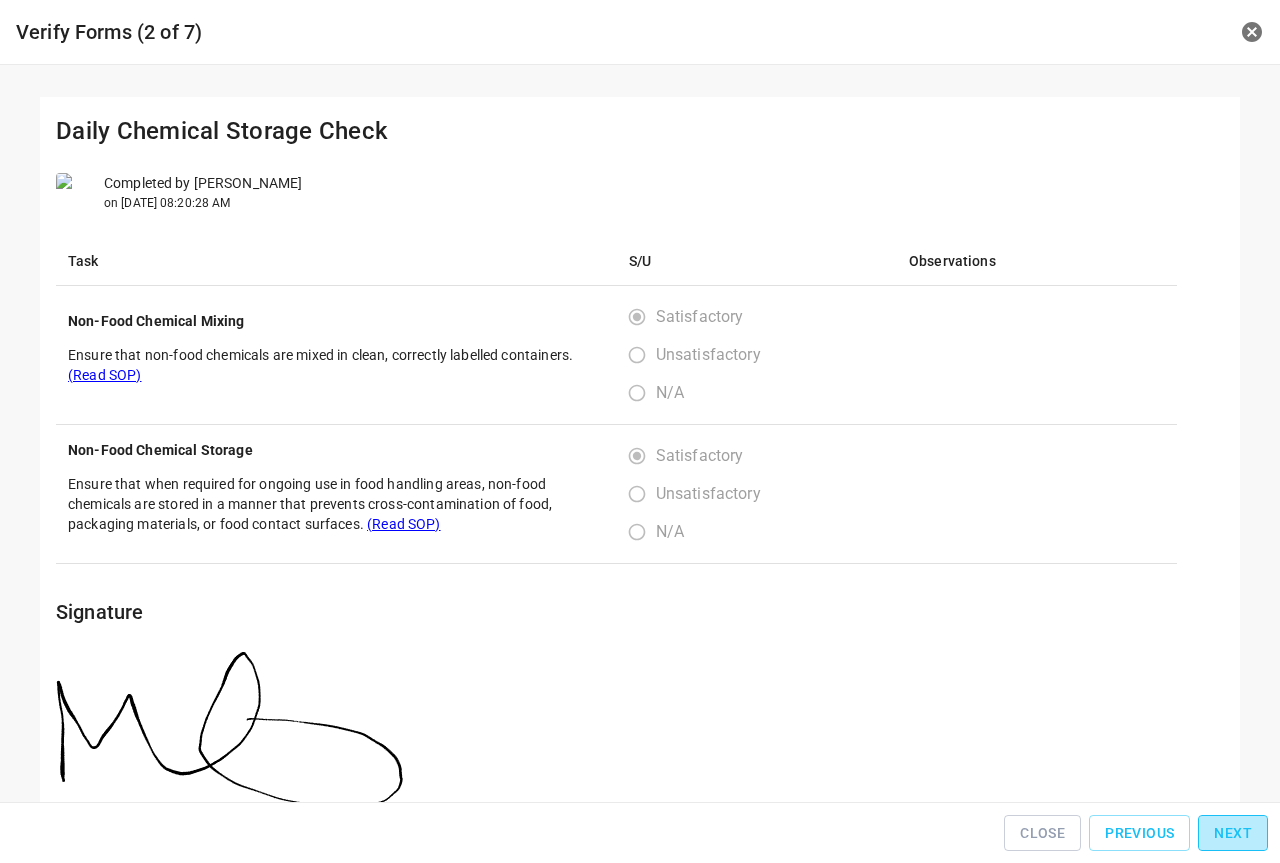 click on "Next" at bounding box center (1233, 833) 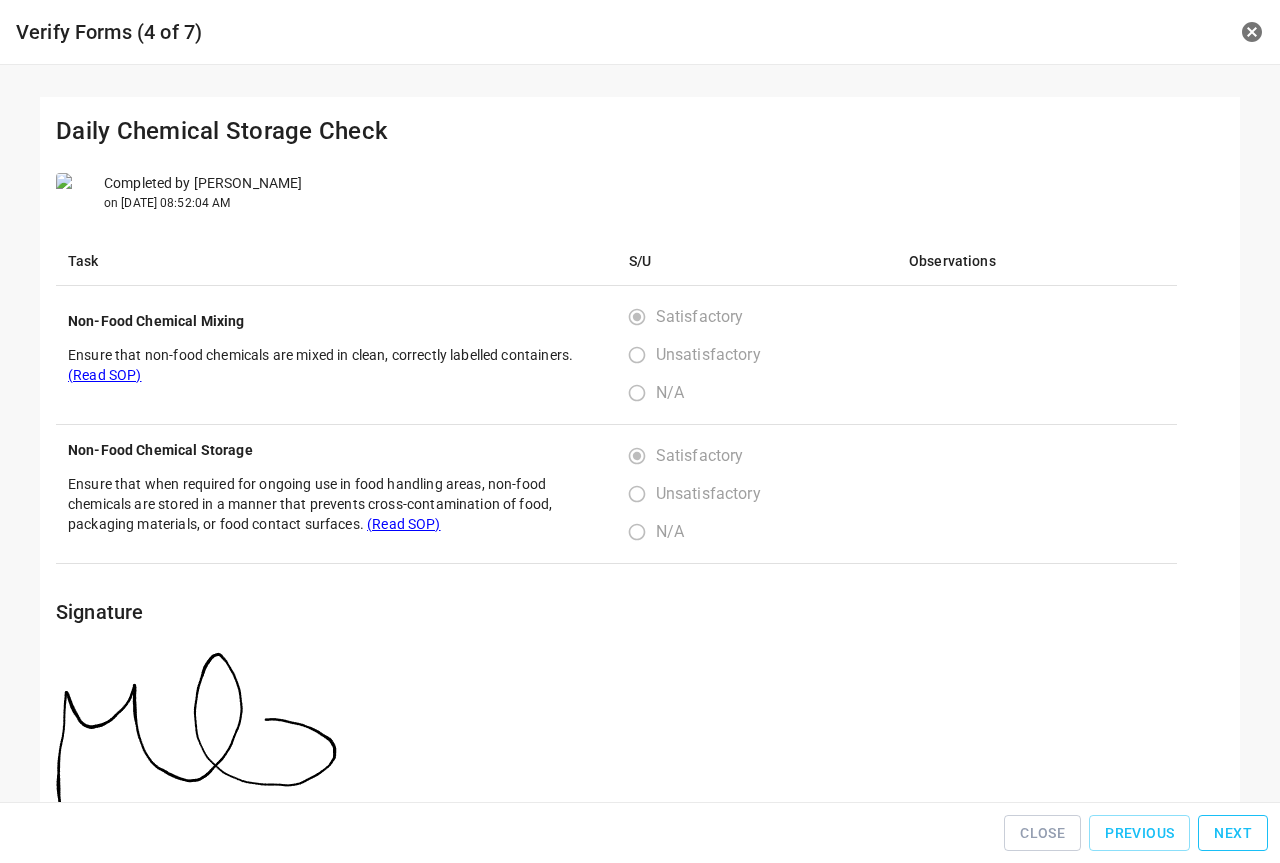 click on "Next" at bounding box center (1233, 833) 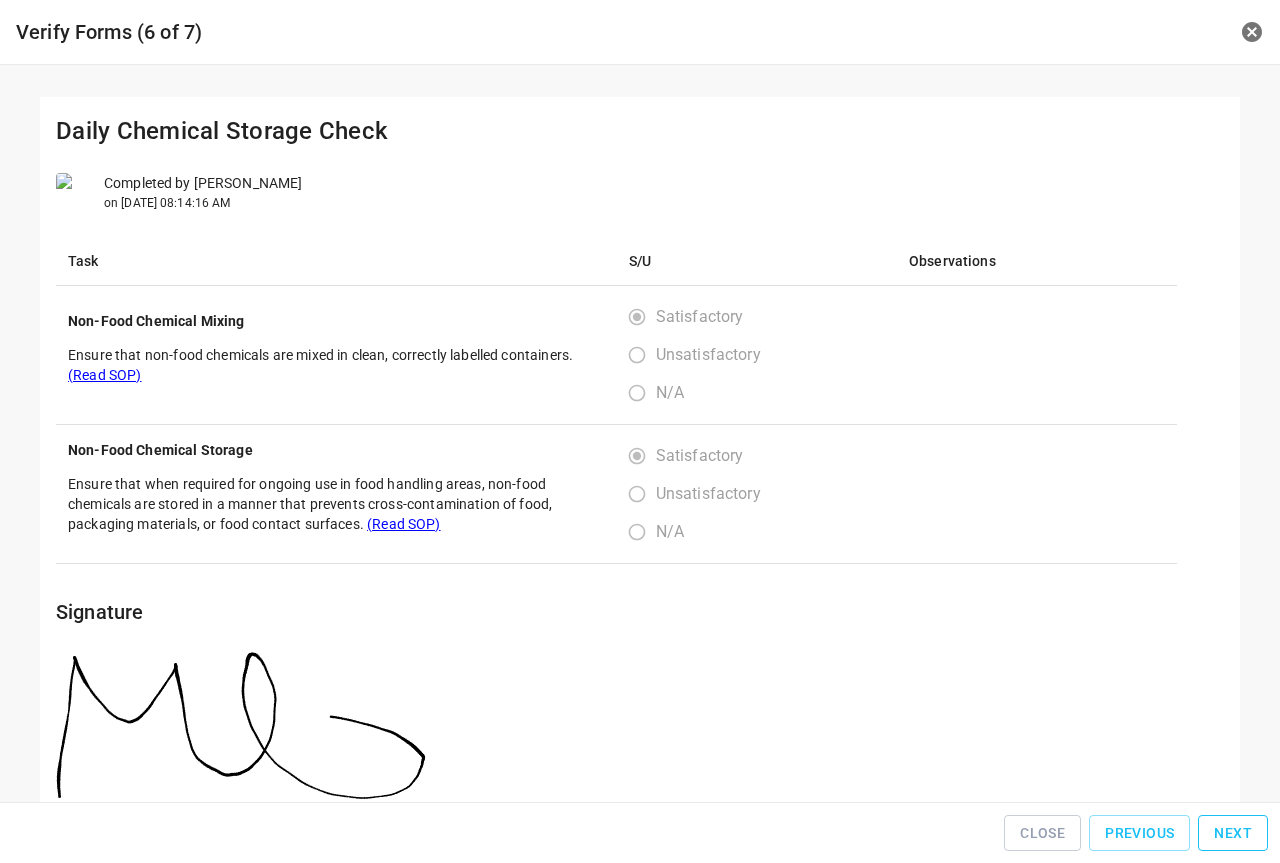 click on "Next" at bounding box center [1233, 833] 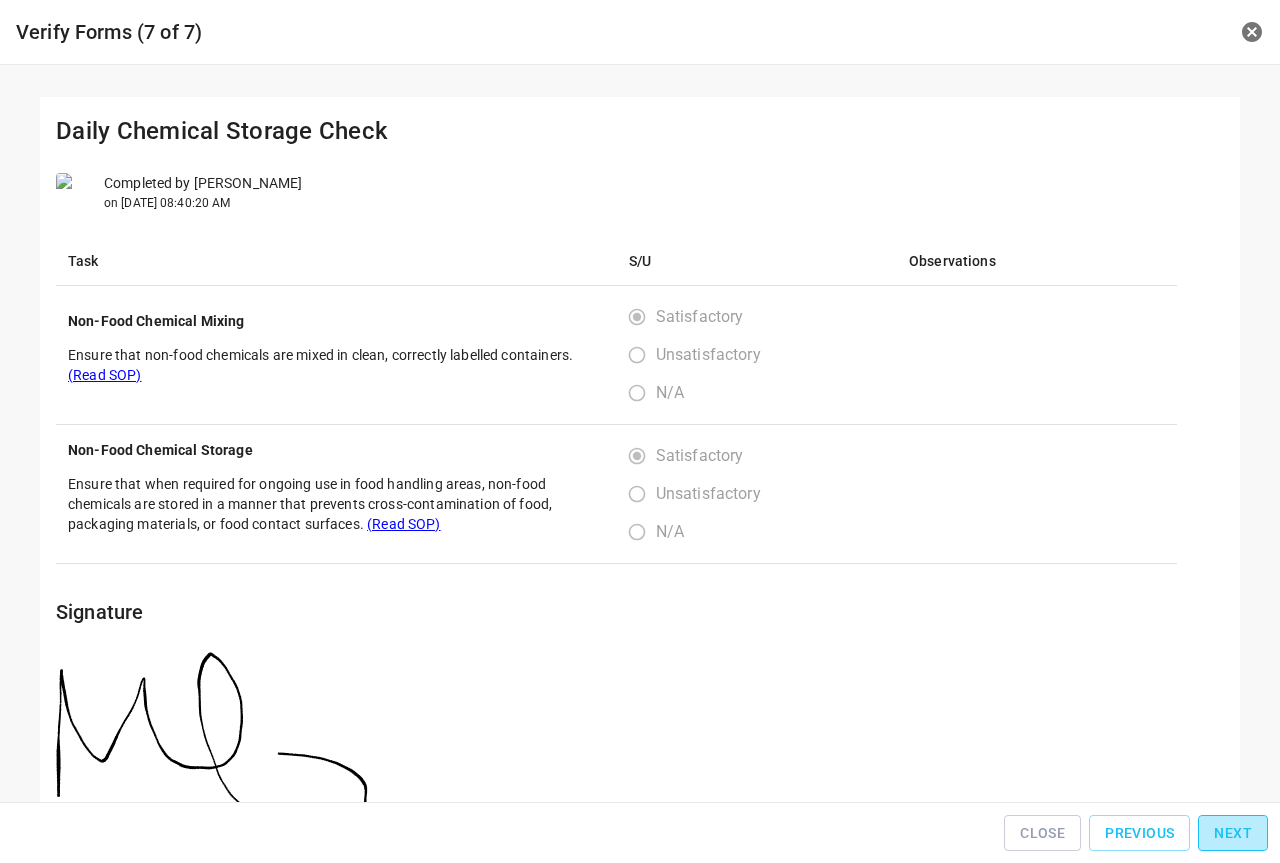 click on "Next" at bounding box center (1233, 833) 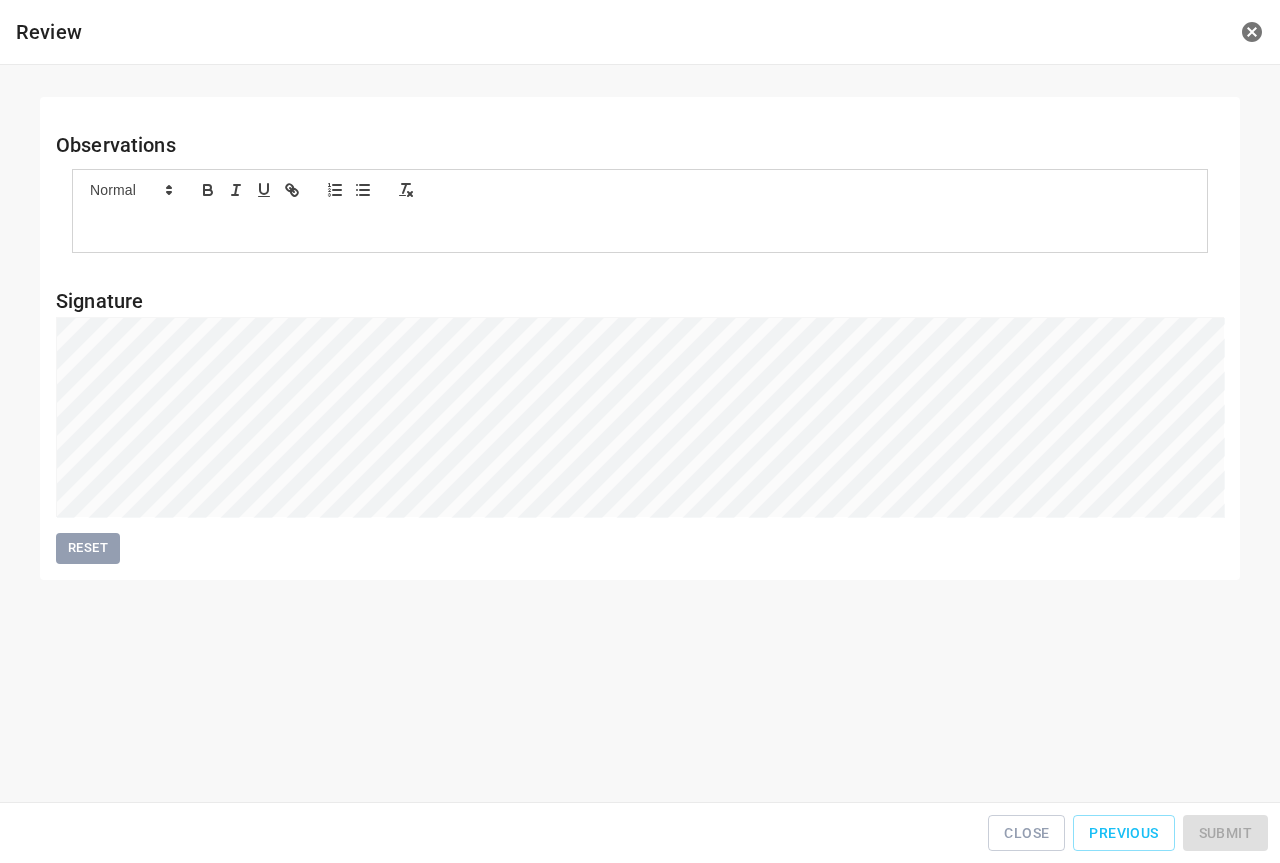 click on "Close Previous Submit" at bounding box center (640, 833) 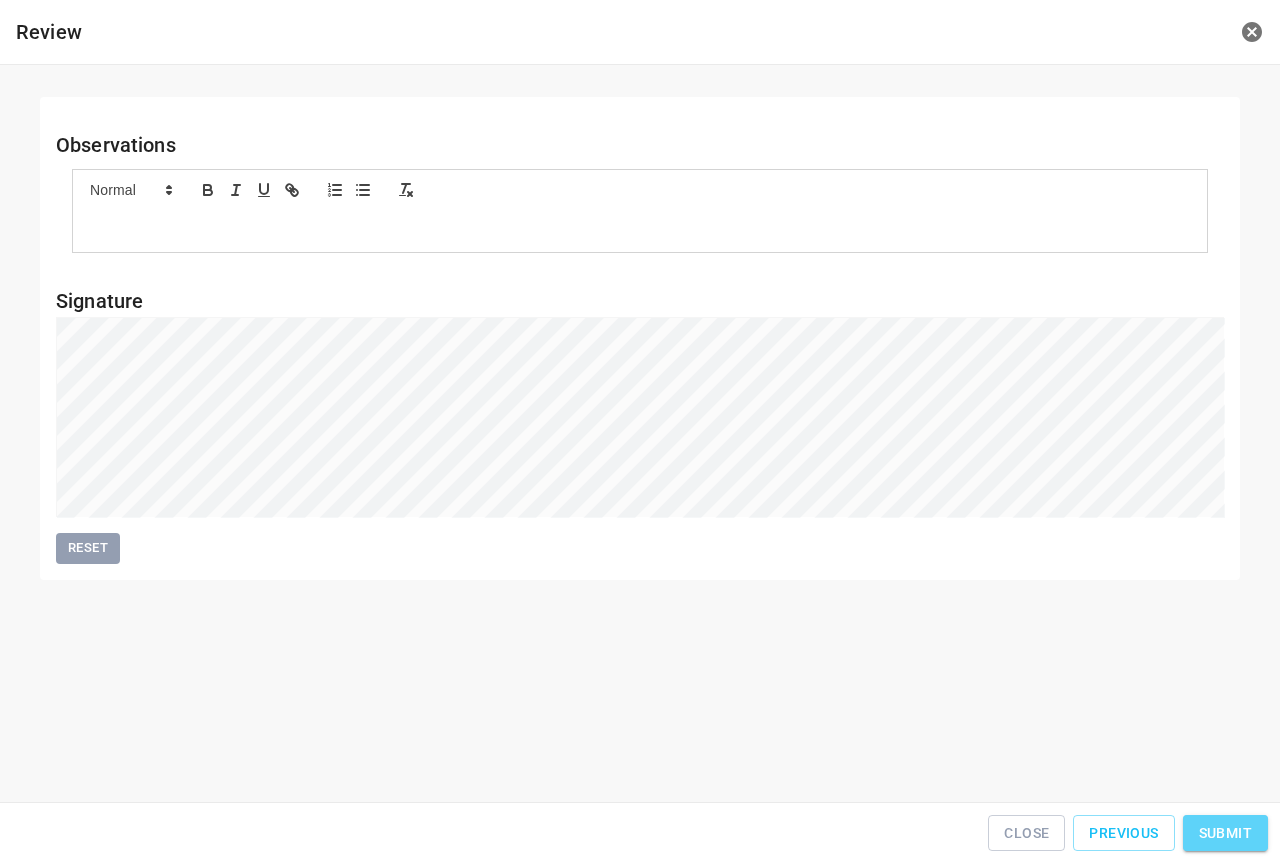 click on "Submit" at bounding box center [1225, 833] 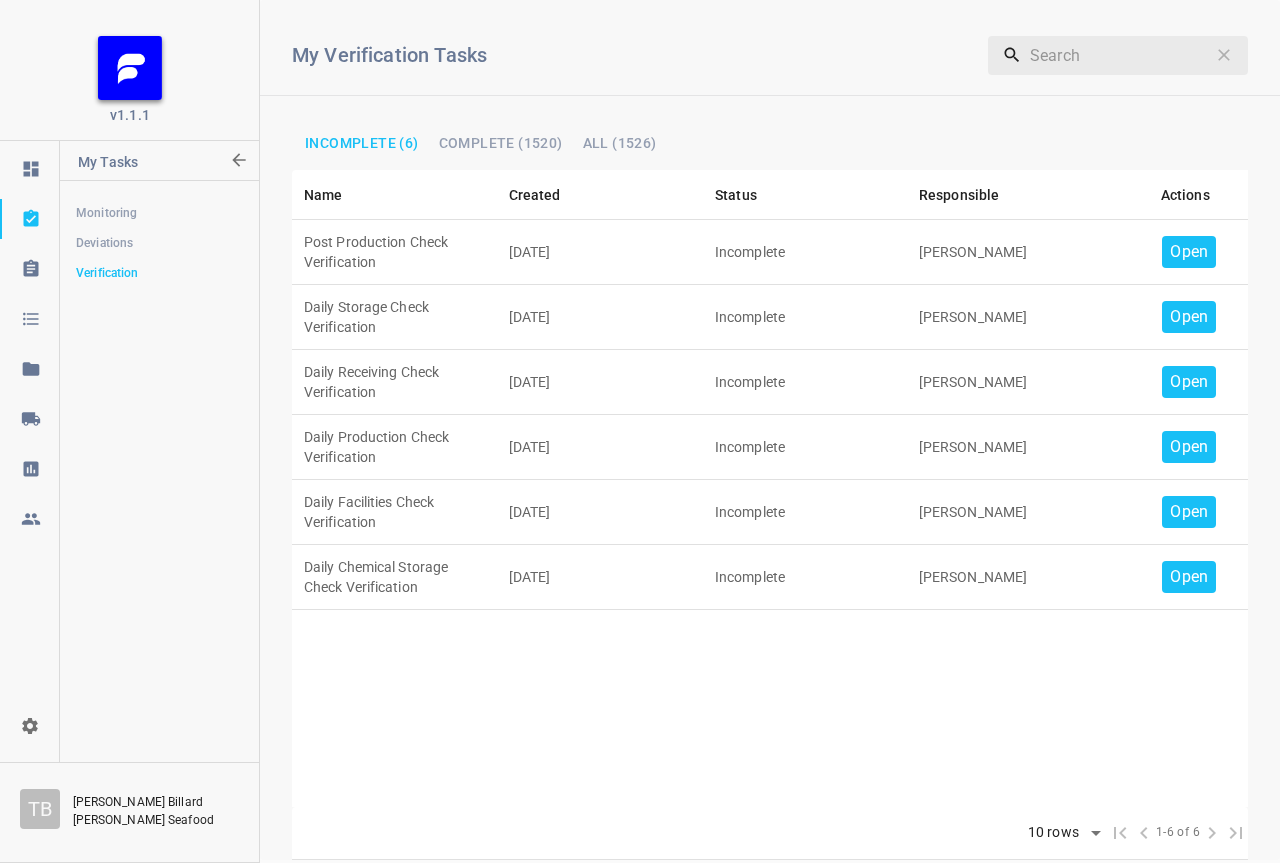 click on "Open" at bounding box center (1185, 252) 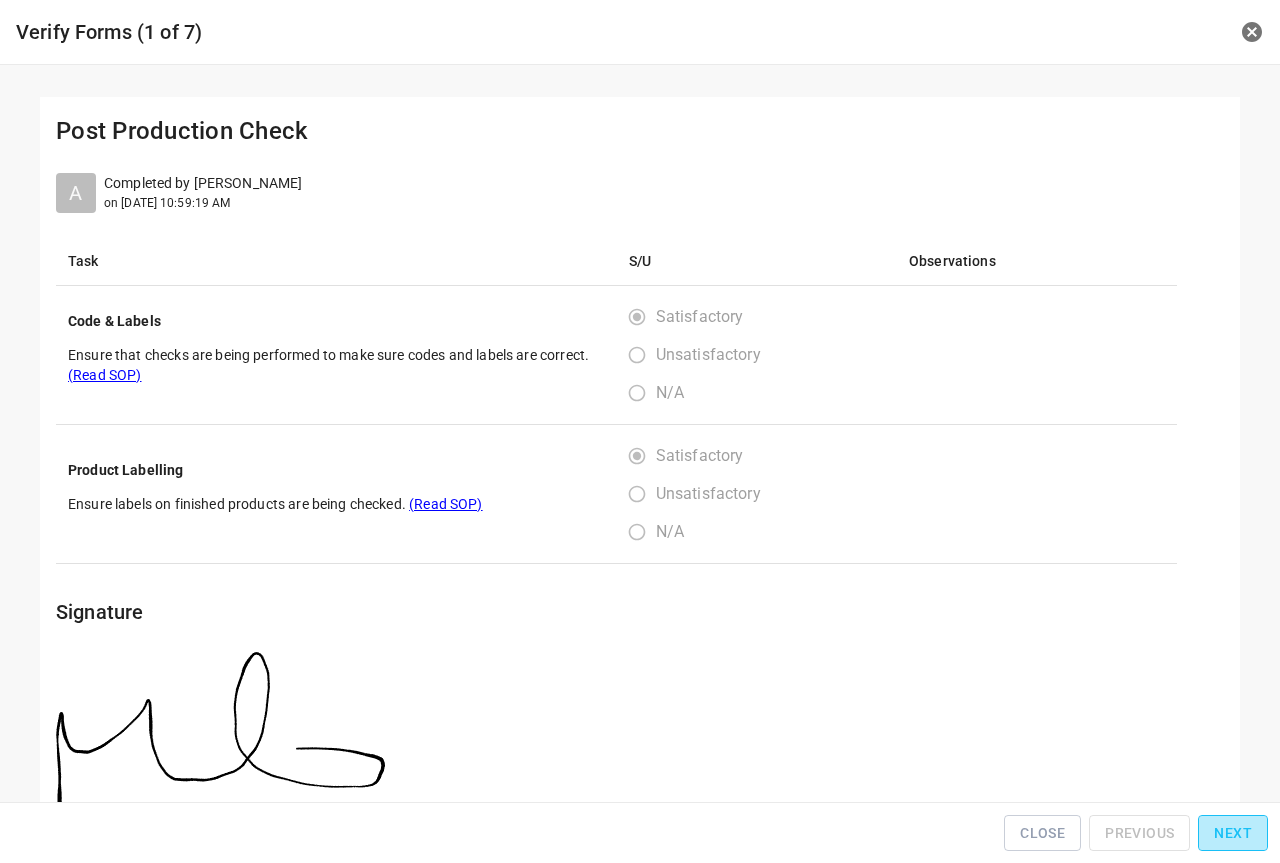 click on "Next" at bounding box center (1233, 833) 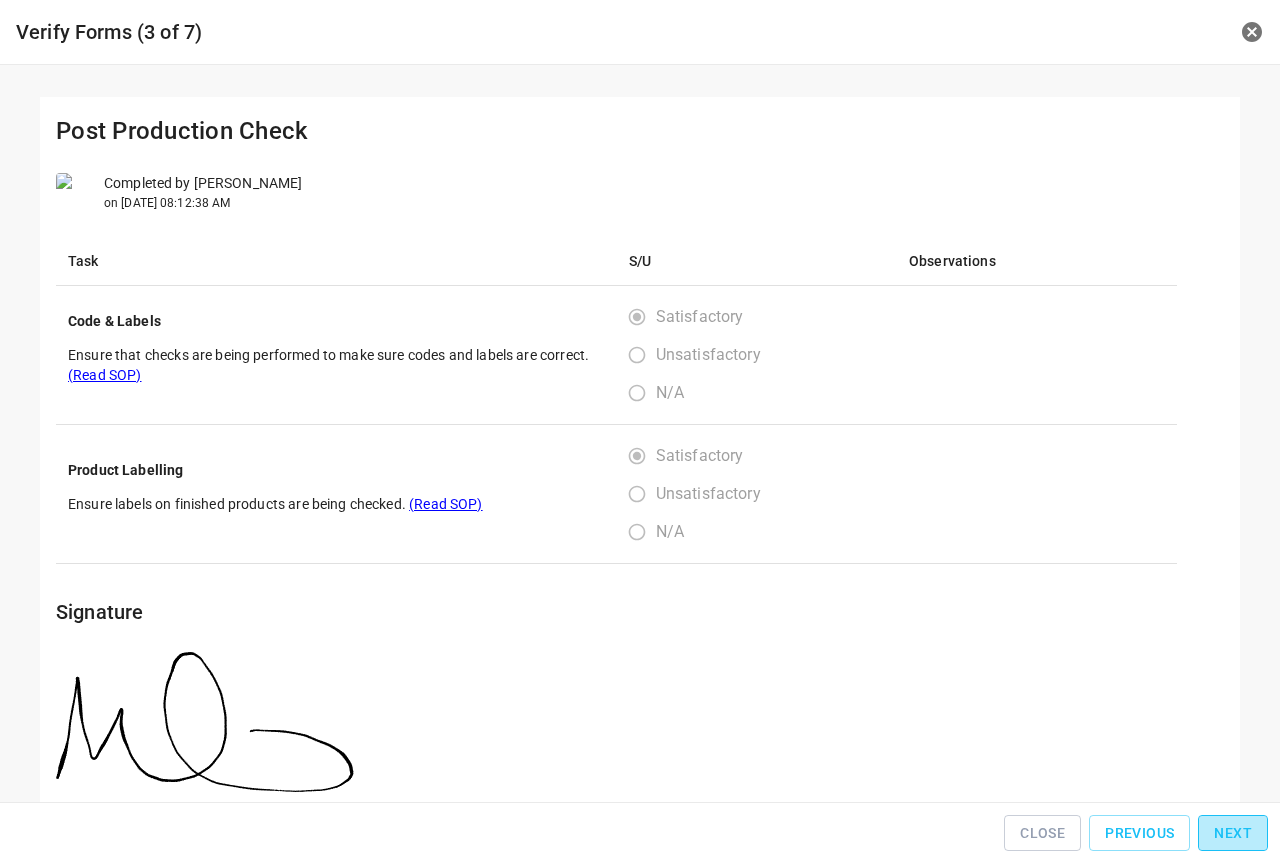 click on "Next" at bounding box center (1233, 833) 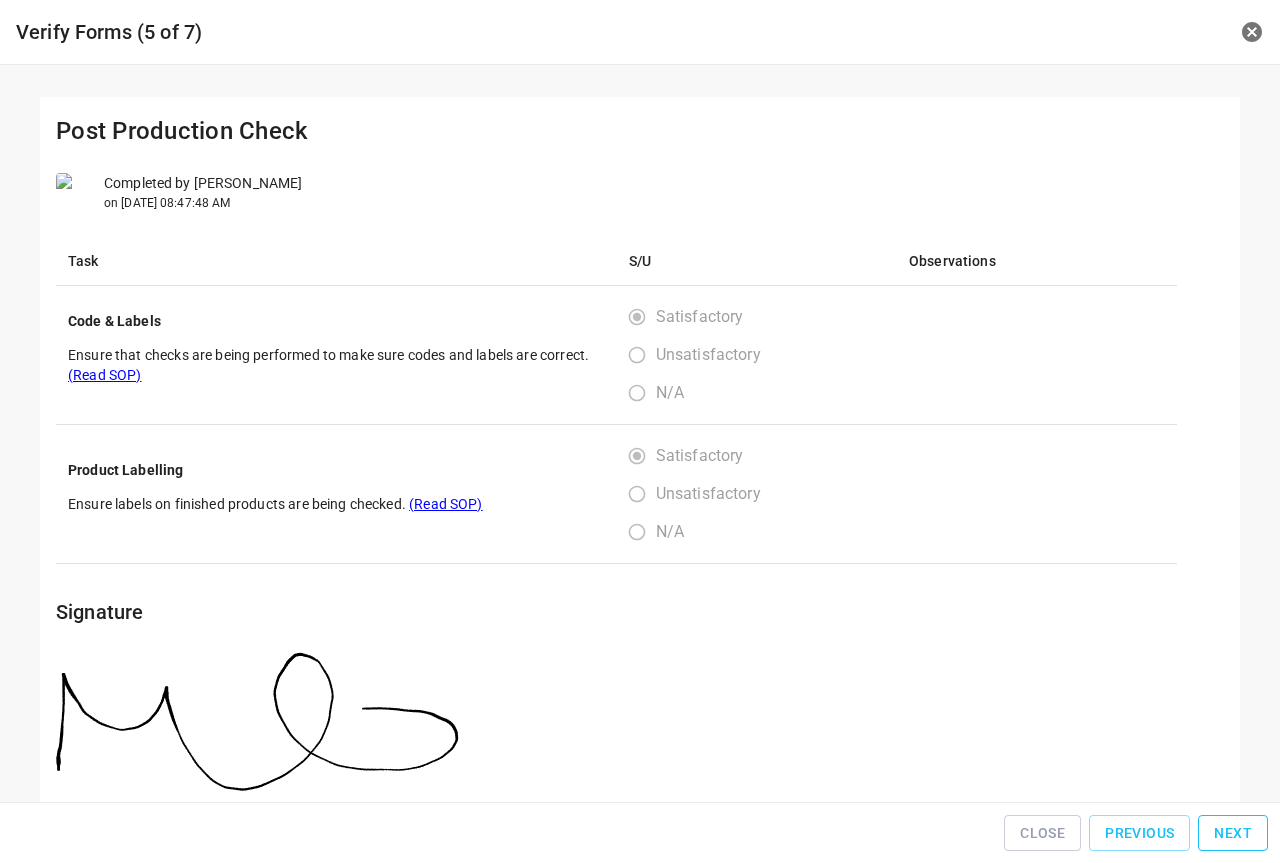 click on "Next" at bounding box center [1233, 833] 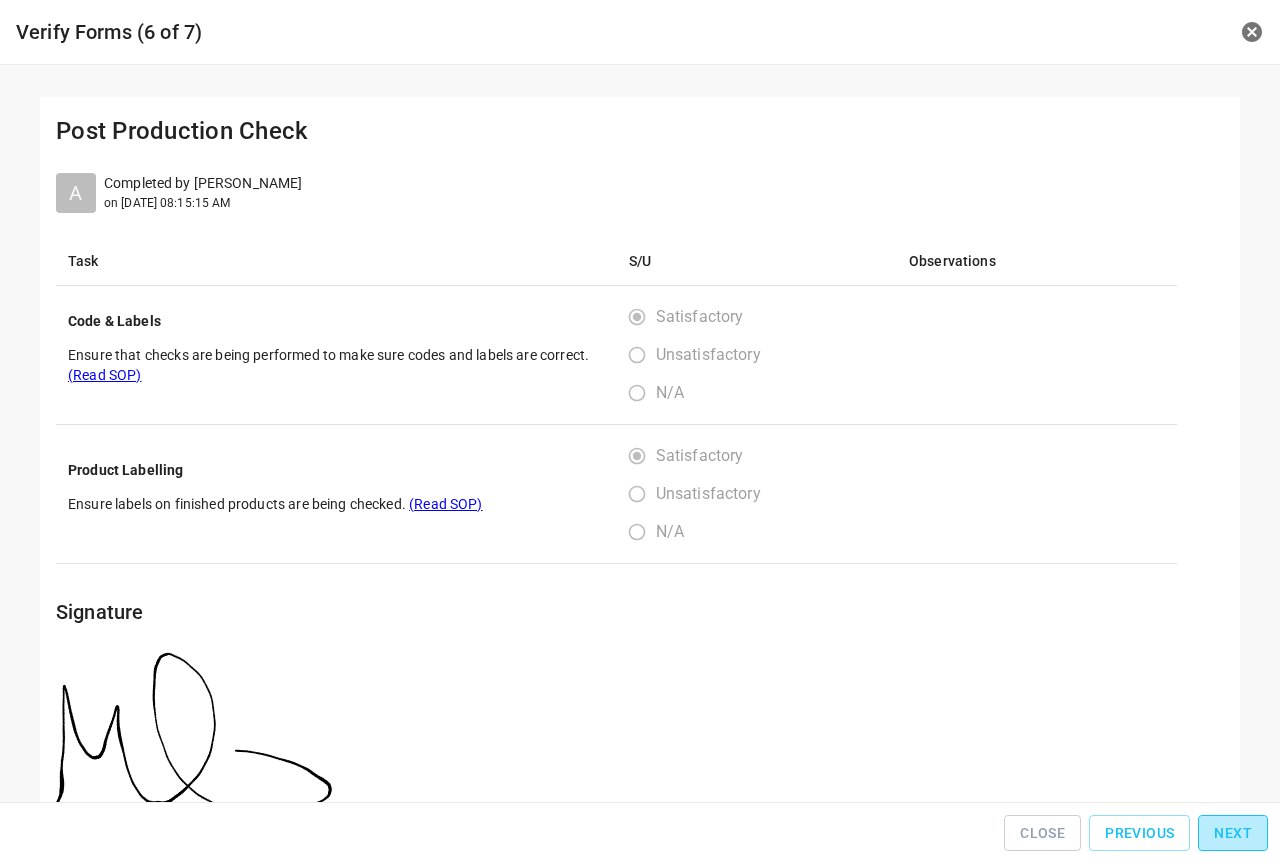 click on "Next" at bounding box center [1233, 833] 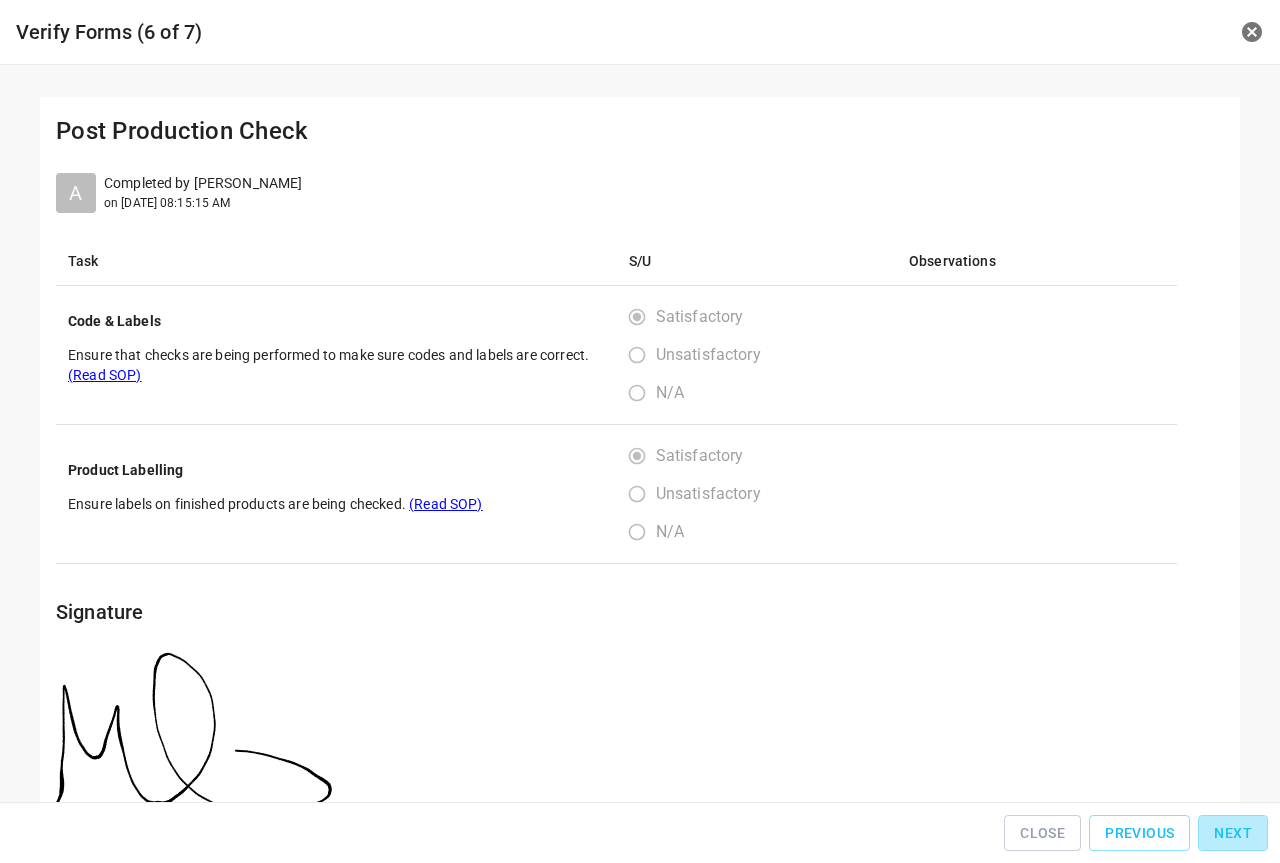 click on "Next" at bounding box center [1233, 833] 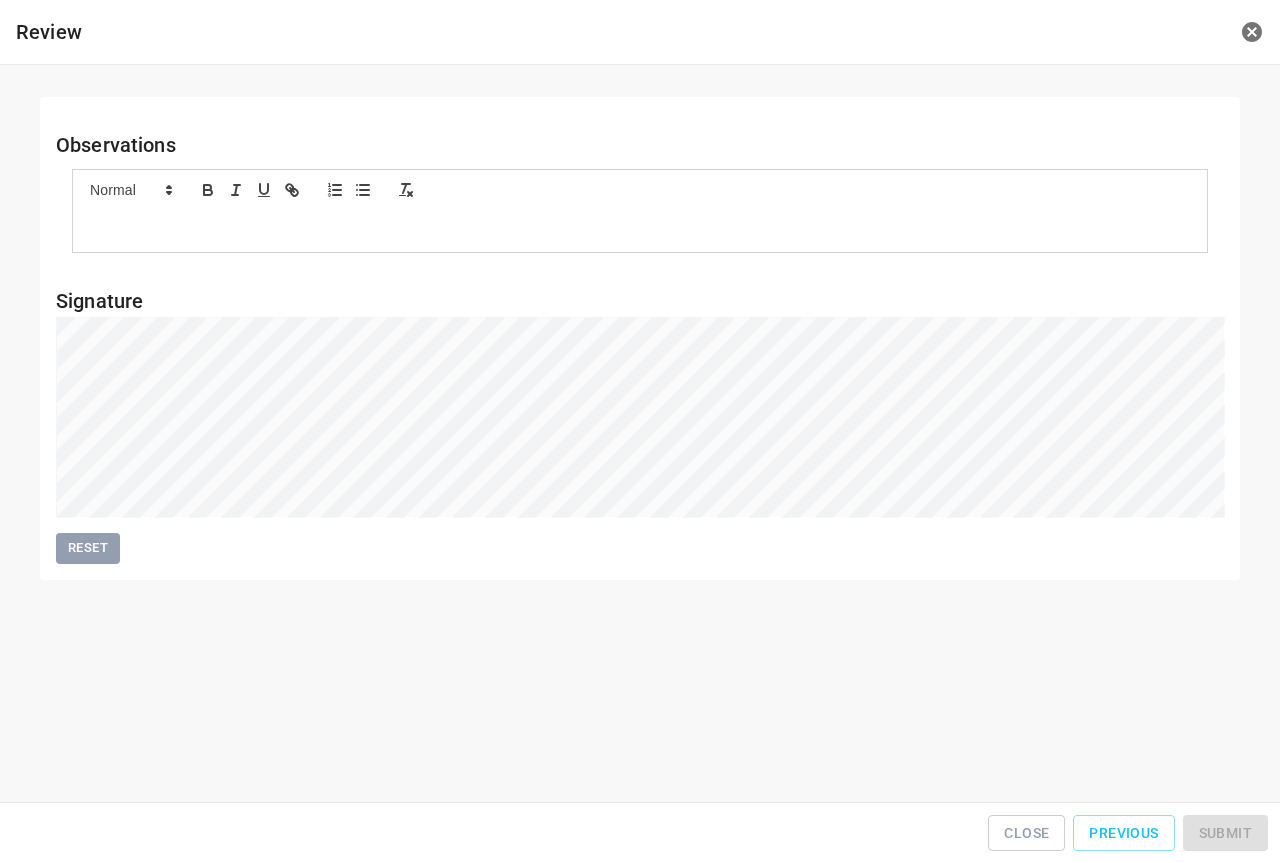 click on "Close Previous Submit" at bounding box center (640, 833) 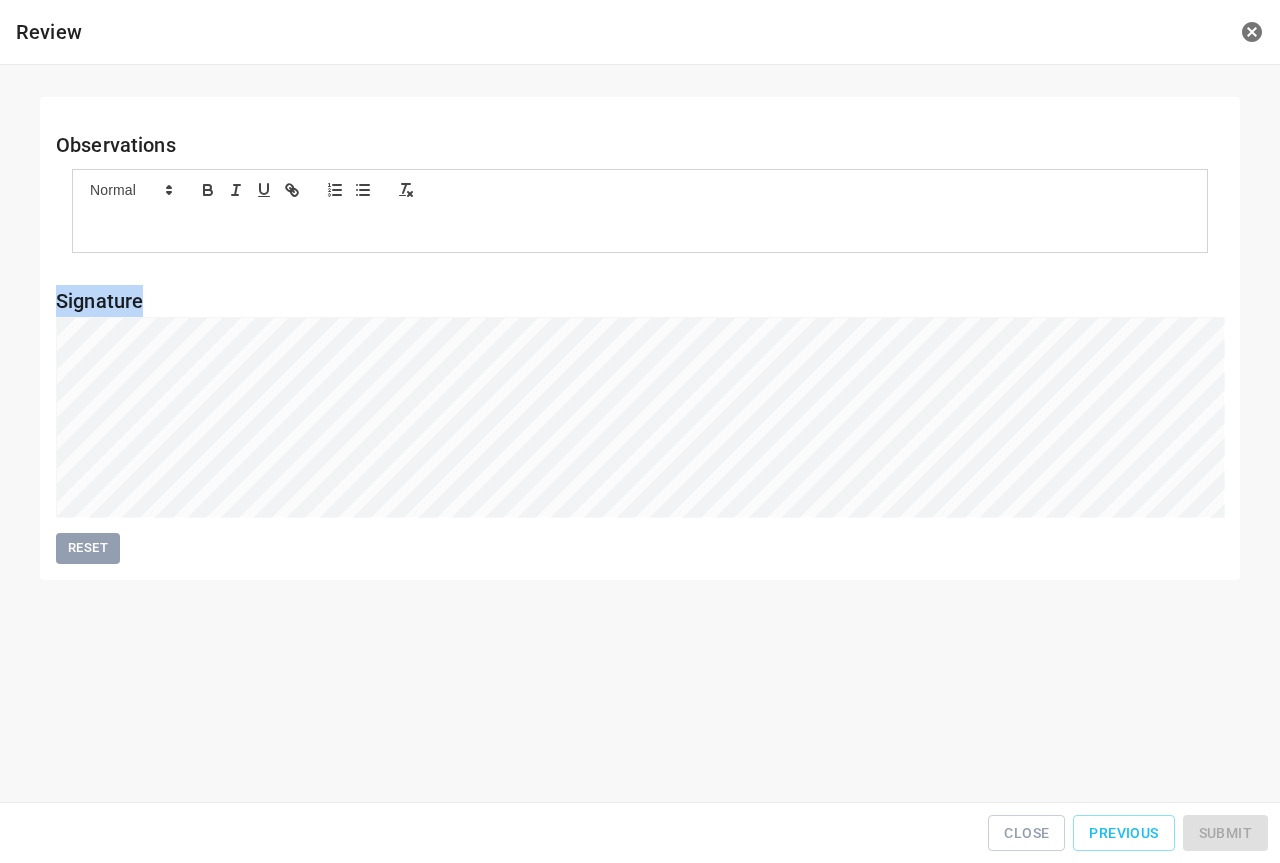 click on "Close Previous Submit" at bounding box center [640, 833] 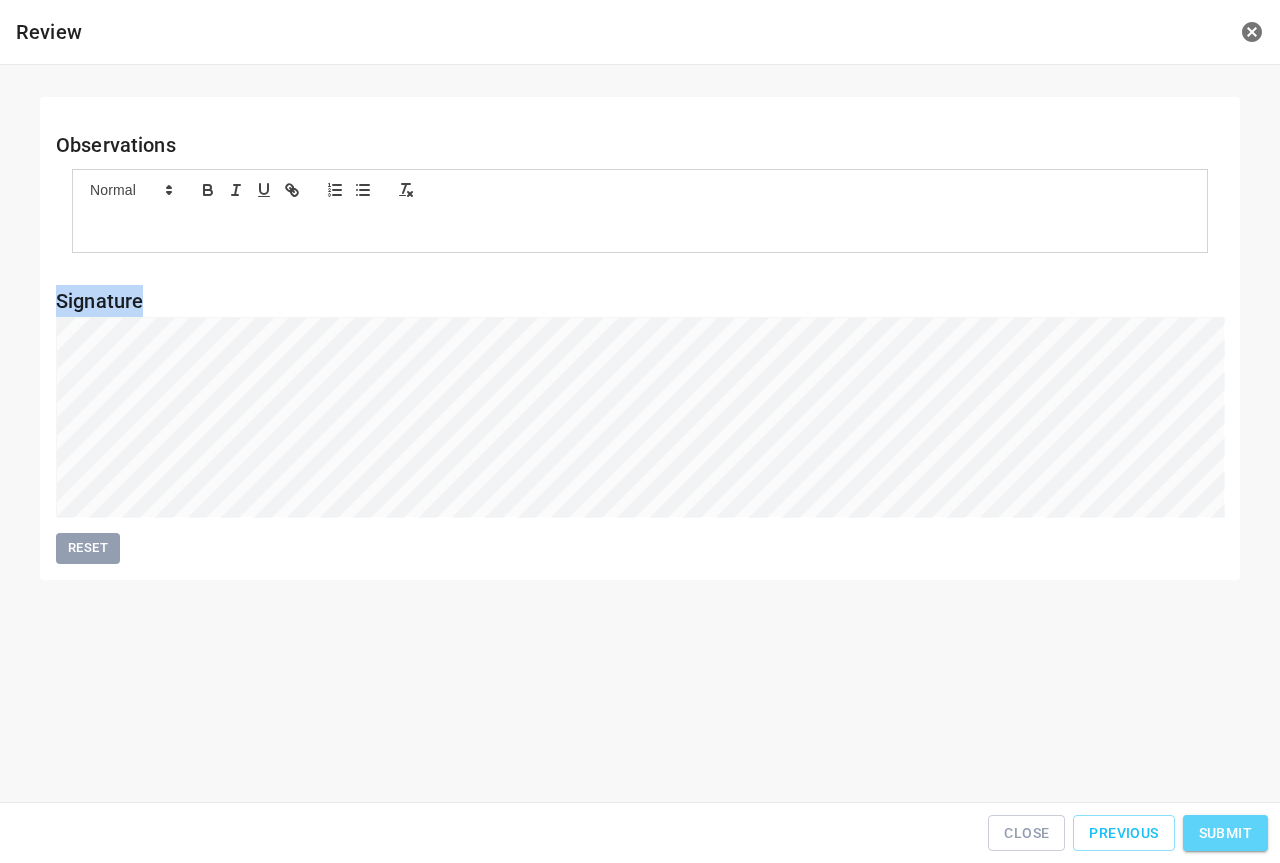 click on "Submit" at bounding box center [1225, 833] 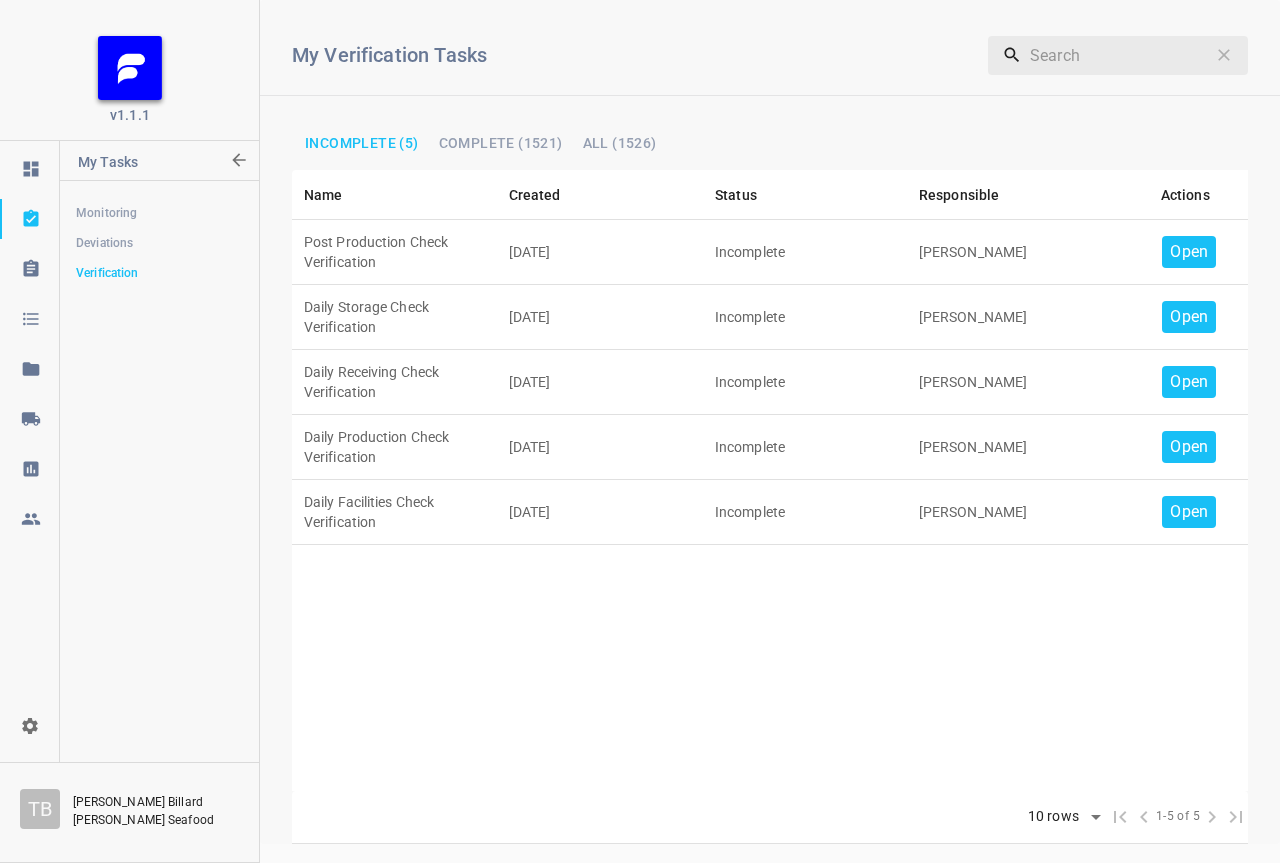 click on "Open" at bounding box center [1189, 512] 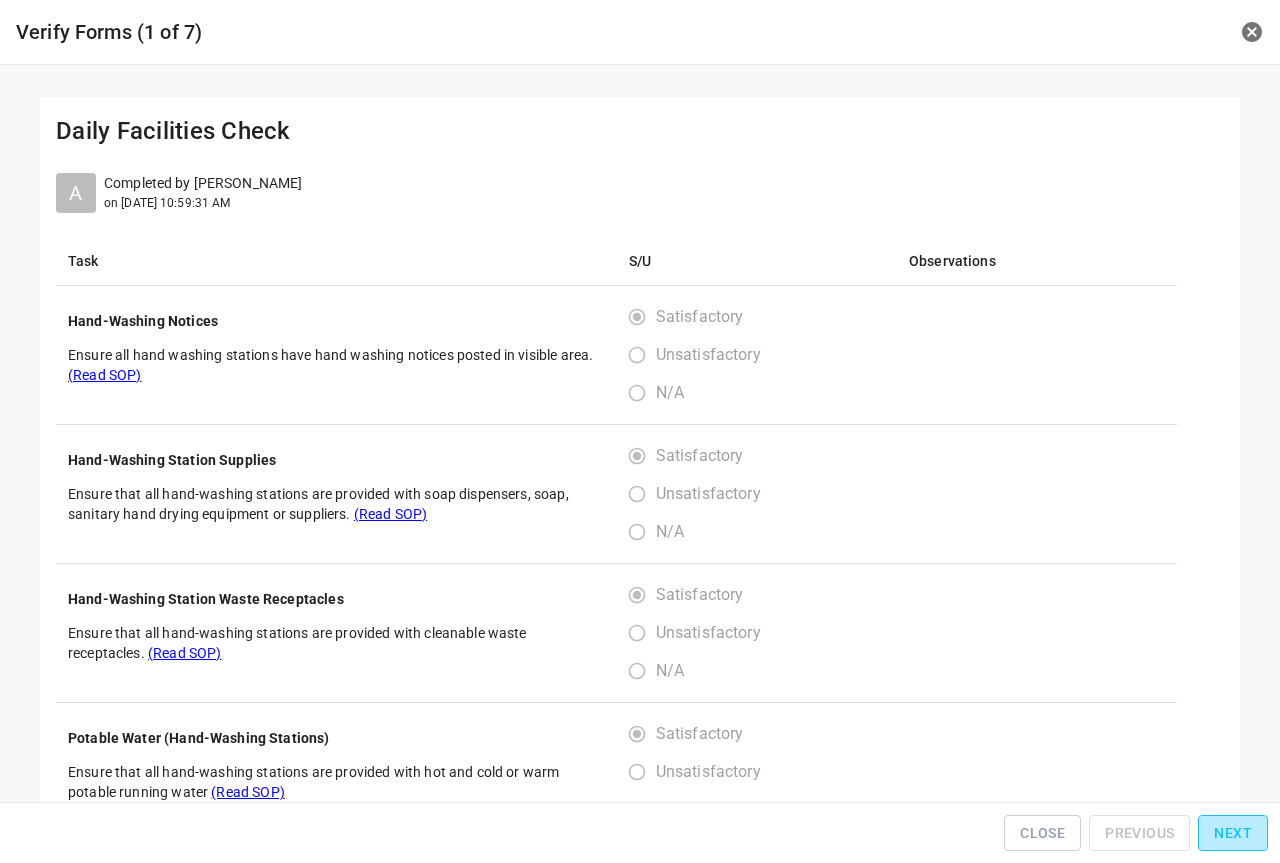 click on "Next" at bounding box center (1233, 833) 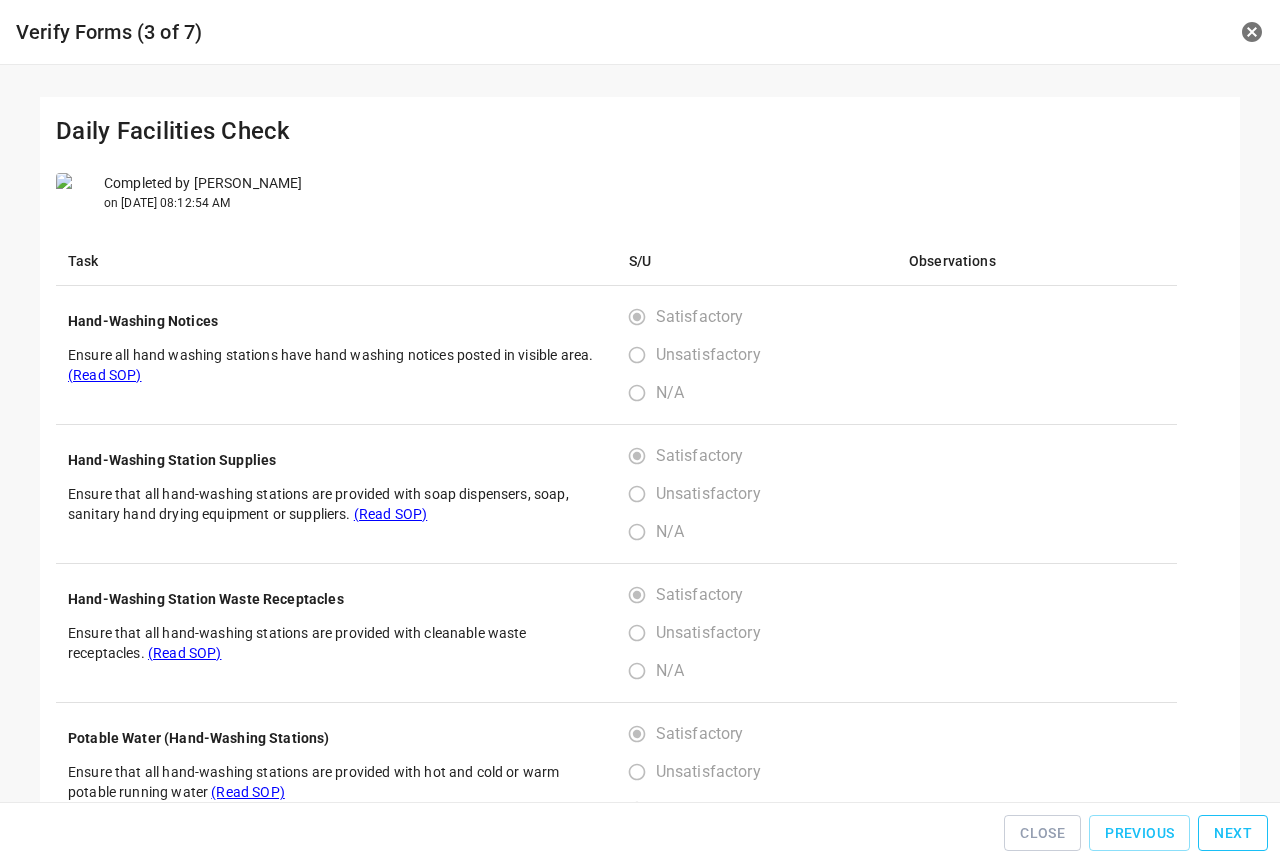 click on "Next" at bounding box center (1233, 833) 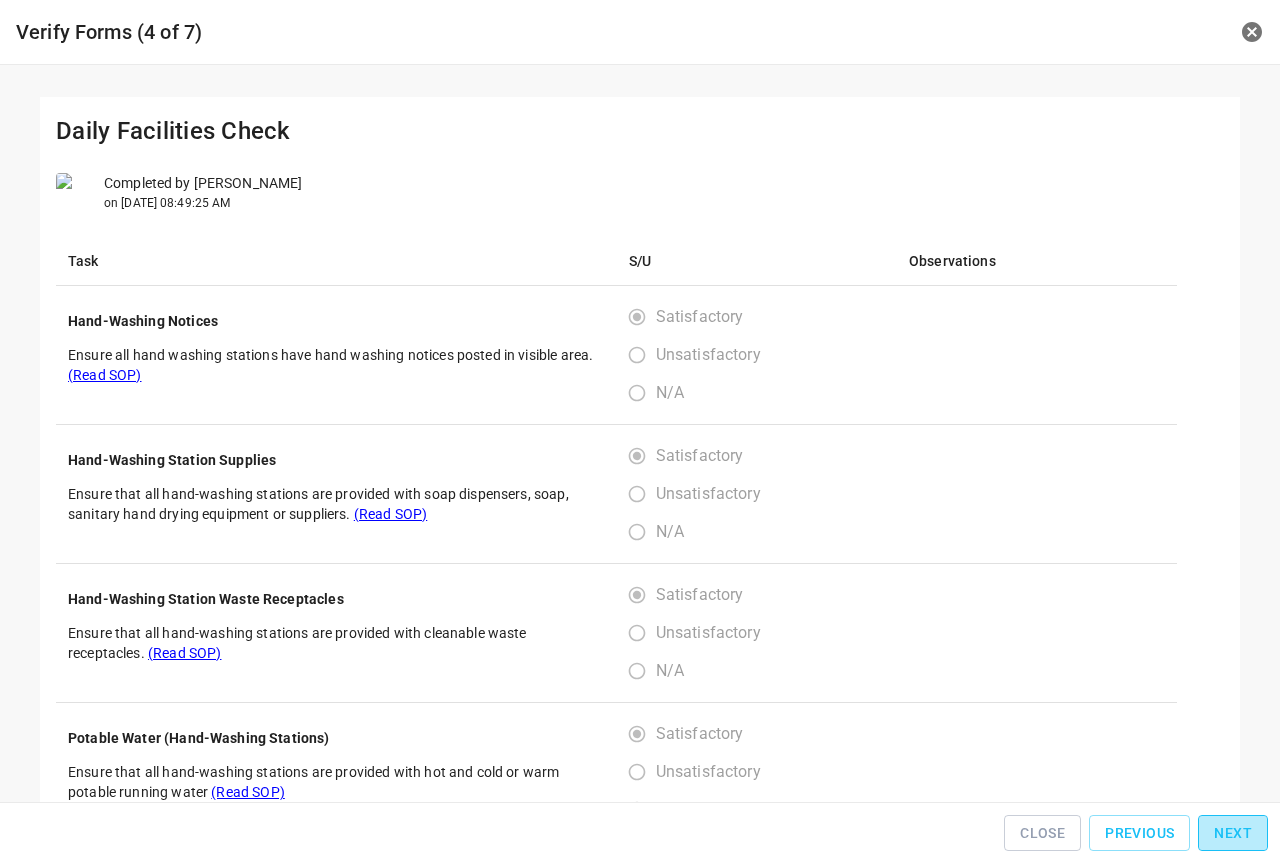 click on "Next" at bounding box center (1233, 833) 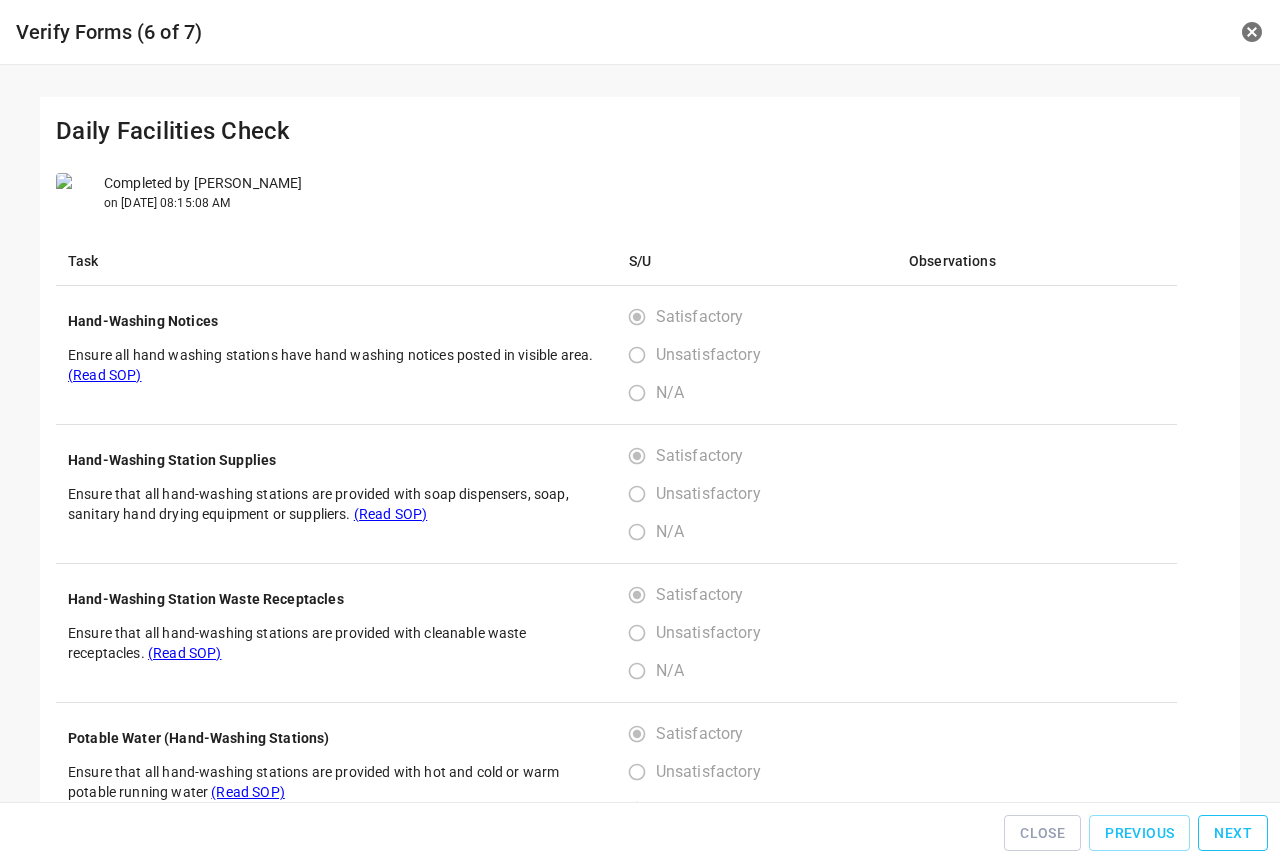 click on "Next" at bounding box center (1233, 833) 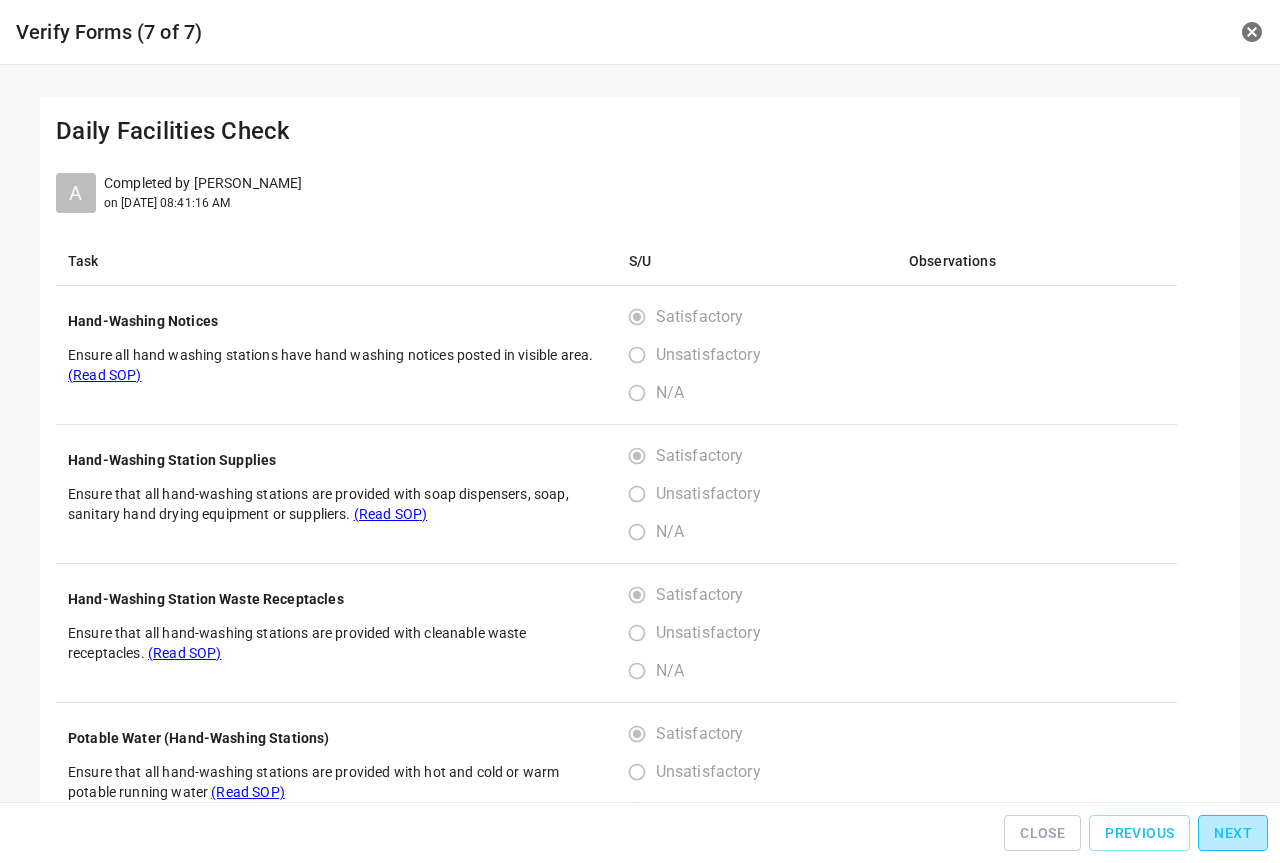 click on "Next" at bounding box center (1233, 833) 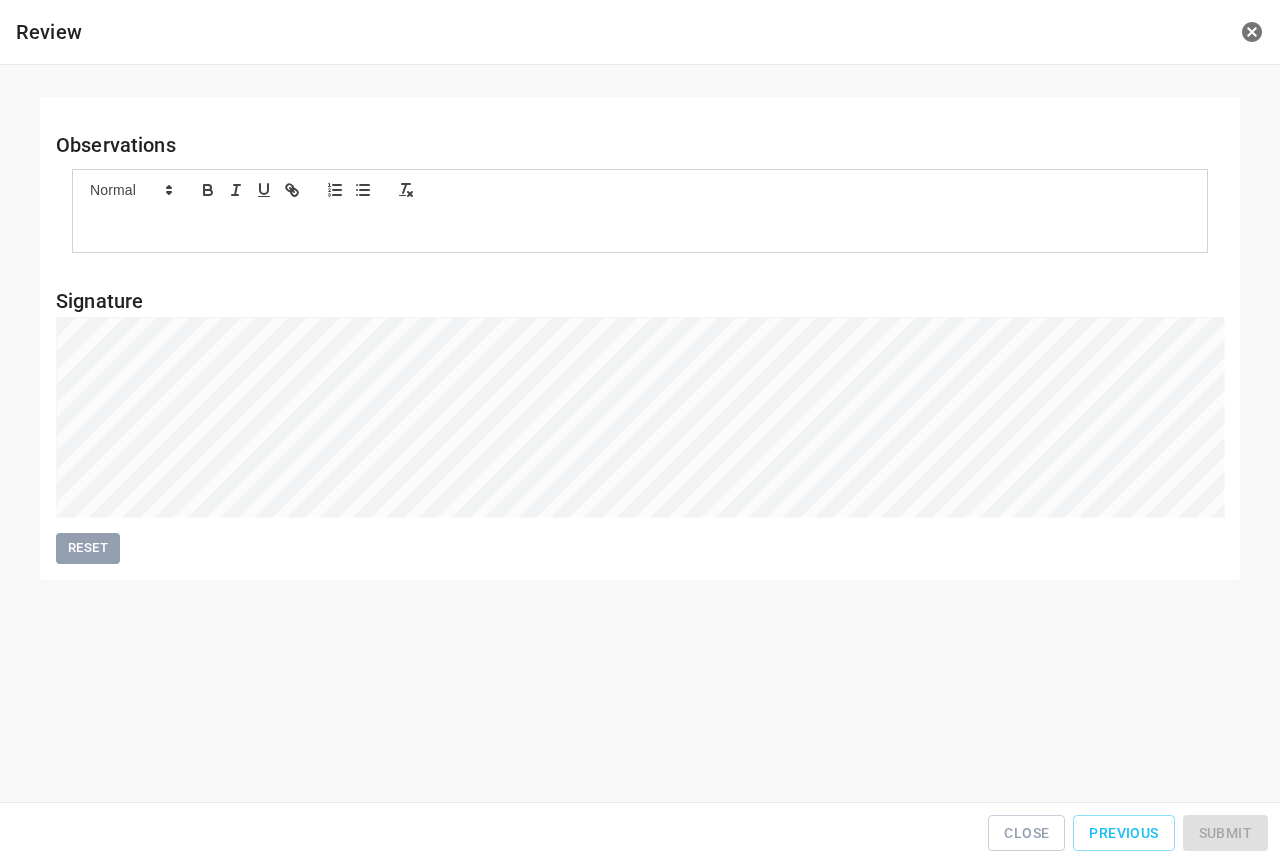 click on "Close Previous Submit" at bounding box center [640, 833] 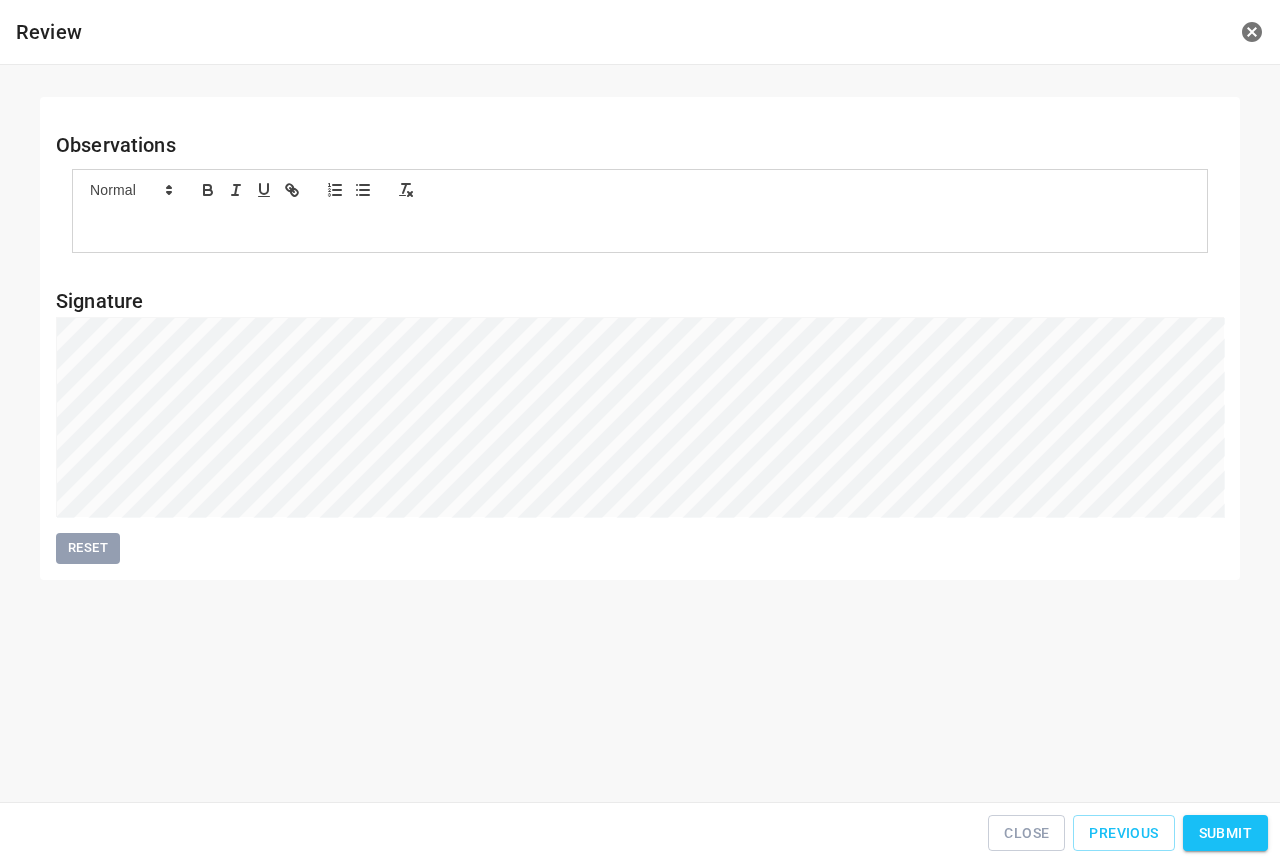 click on "Submit" at bounding box center [1225, 833] 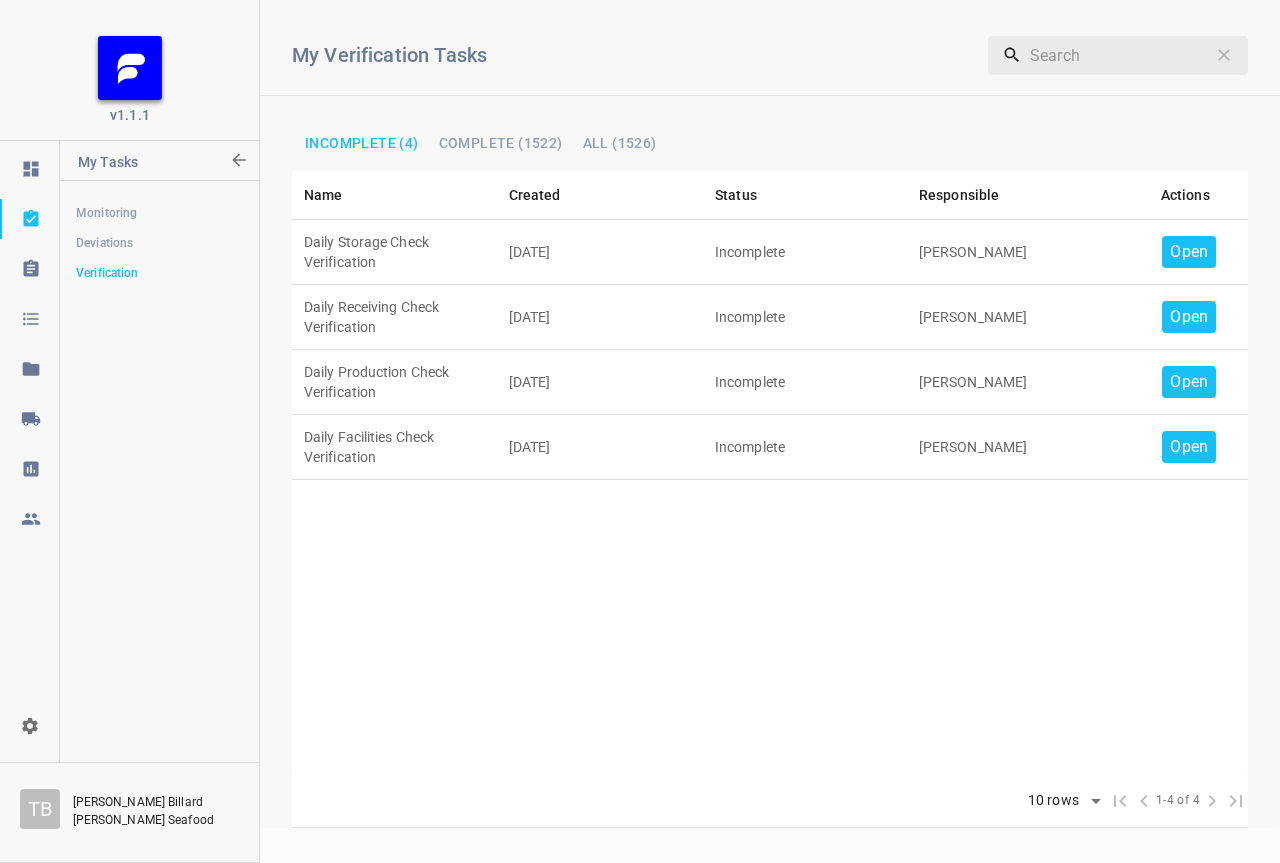 click on "Open" at bounding box center (1189, 317) 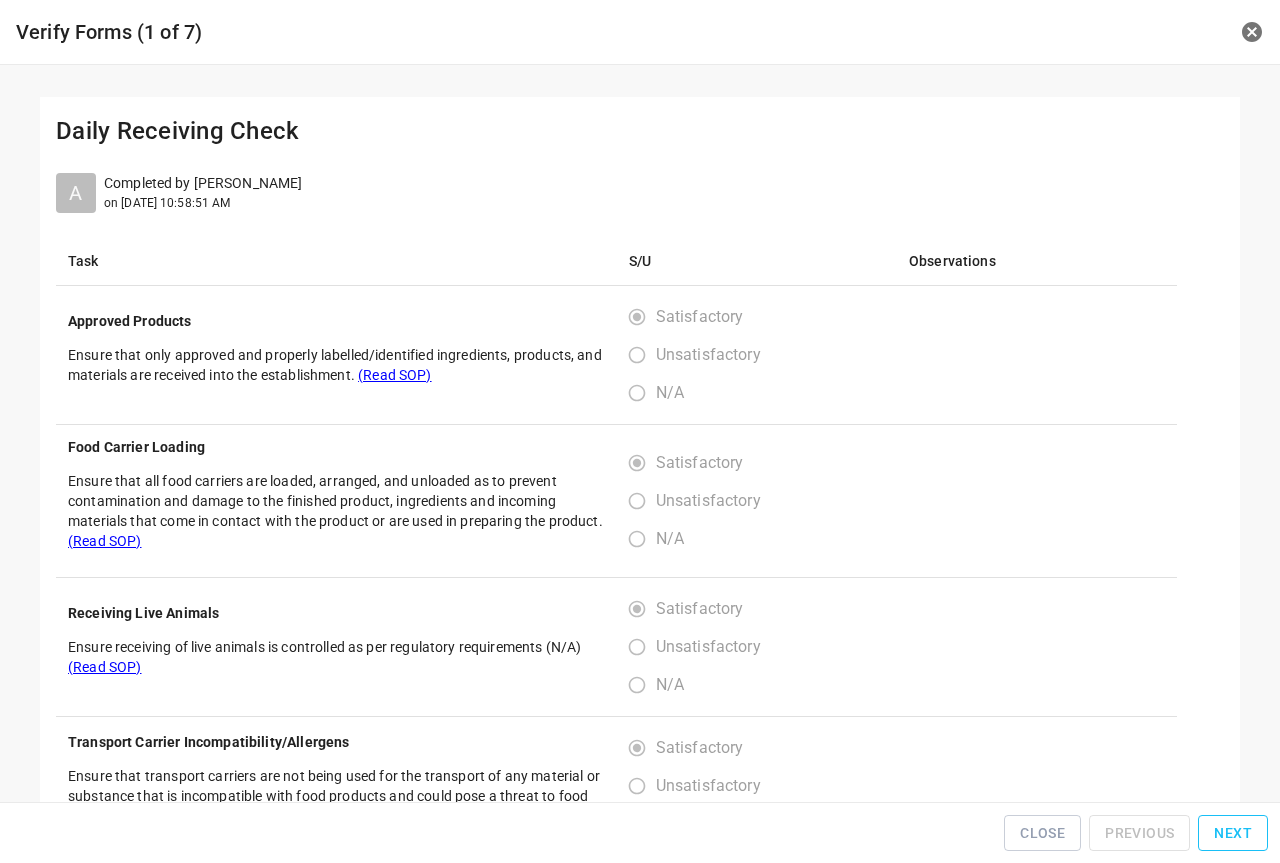 click on "Next" at bounding box center (1233, 833) 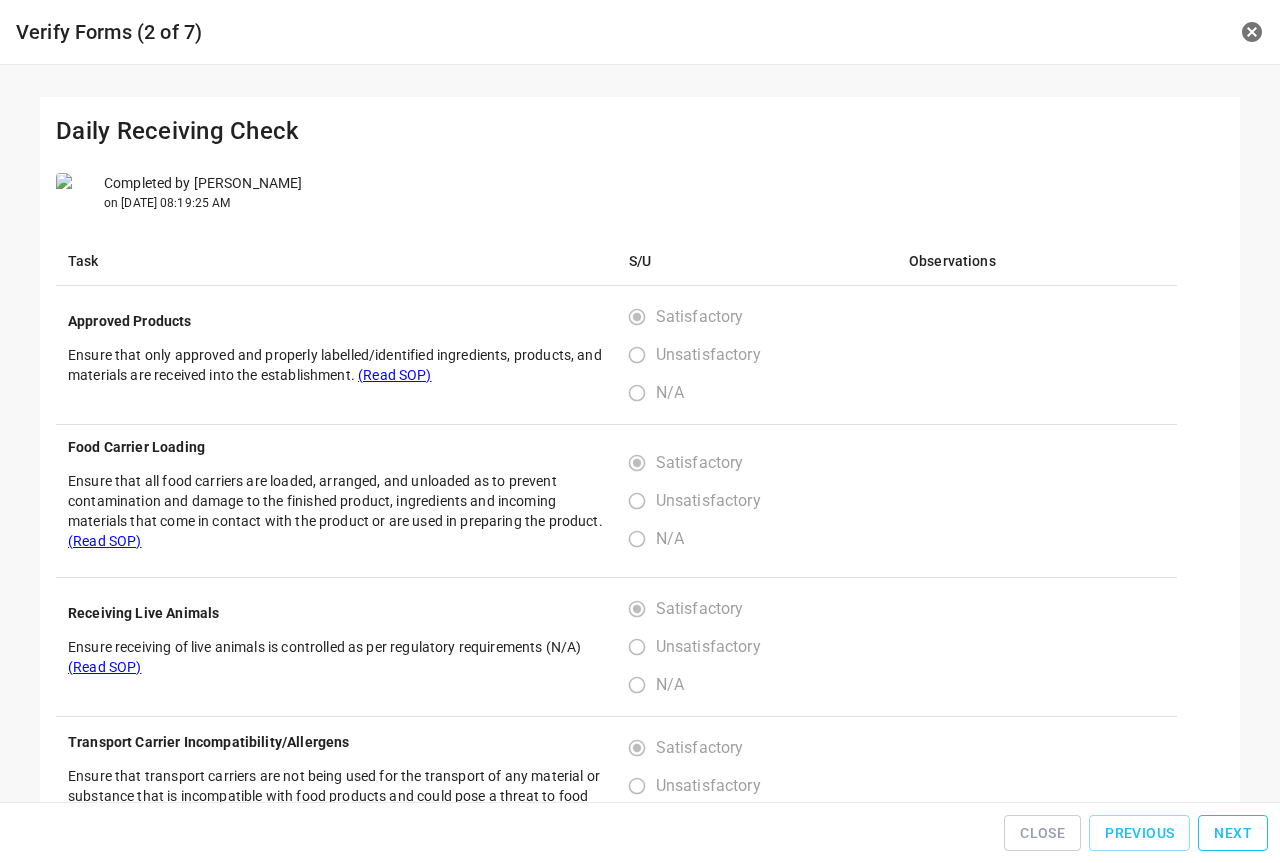 click on "Next" at bounding box center [1233, 833] 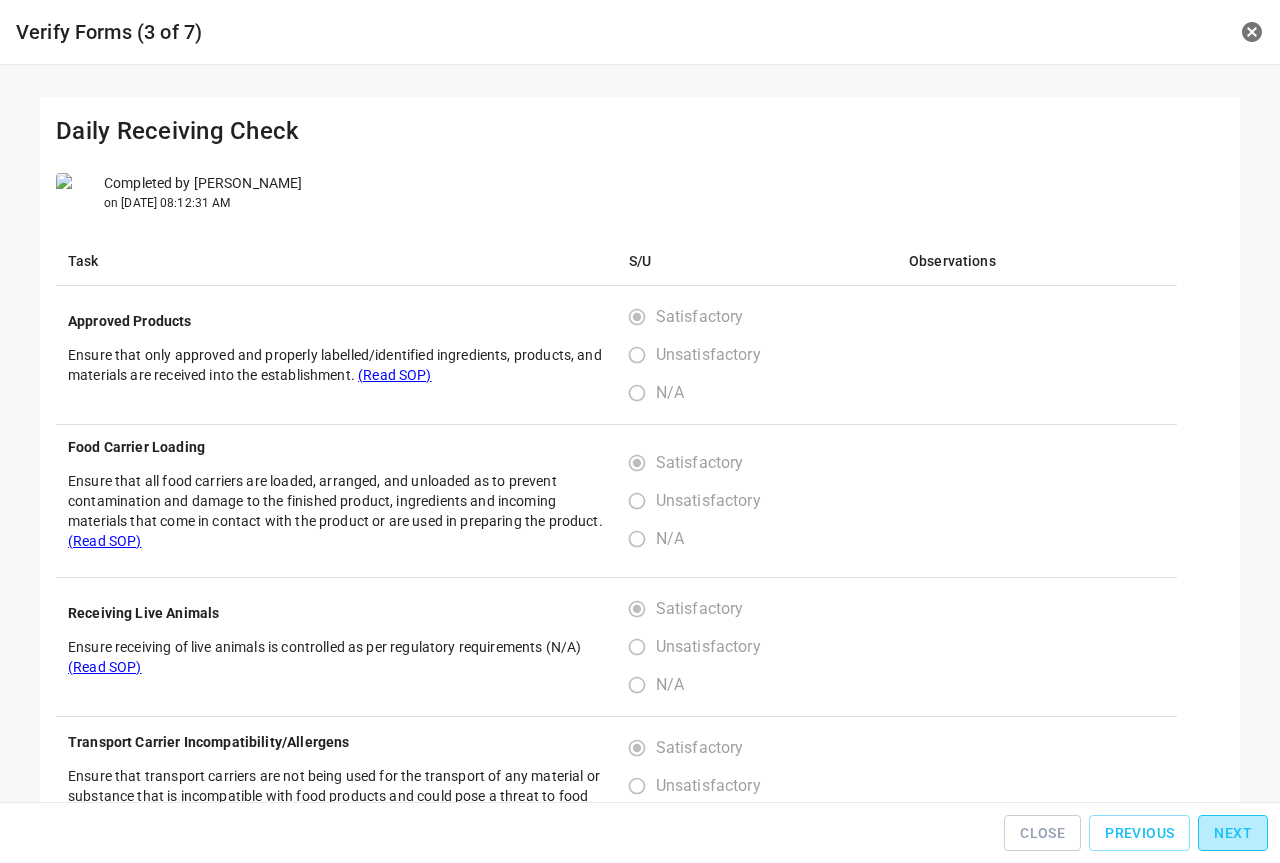 click on "Next" at bounding box center (1233, 833) 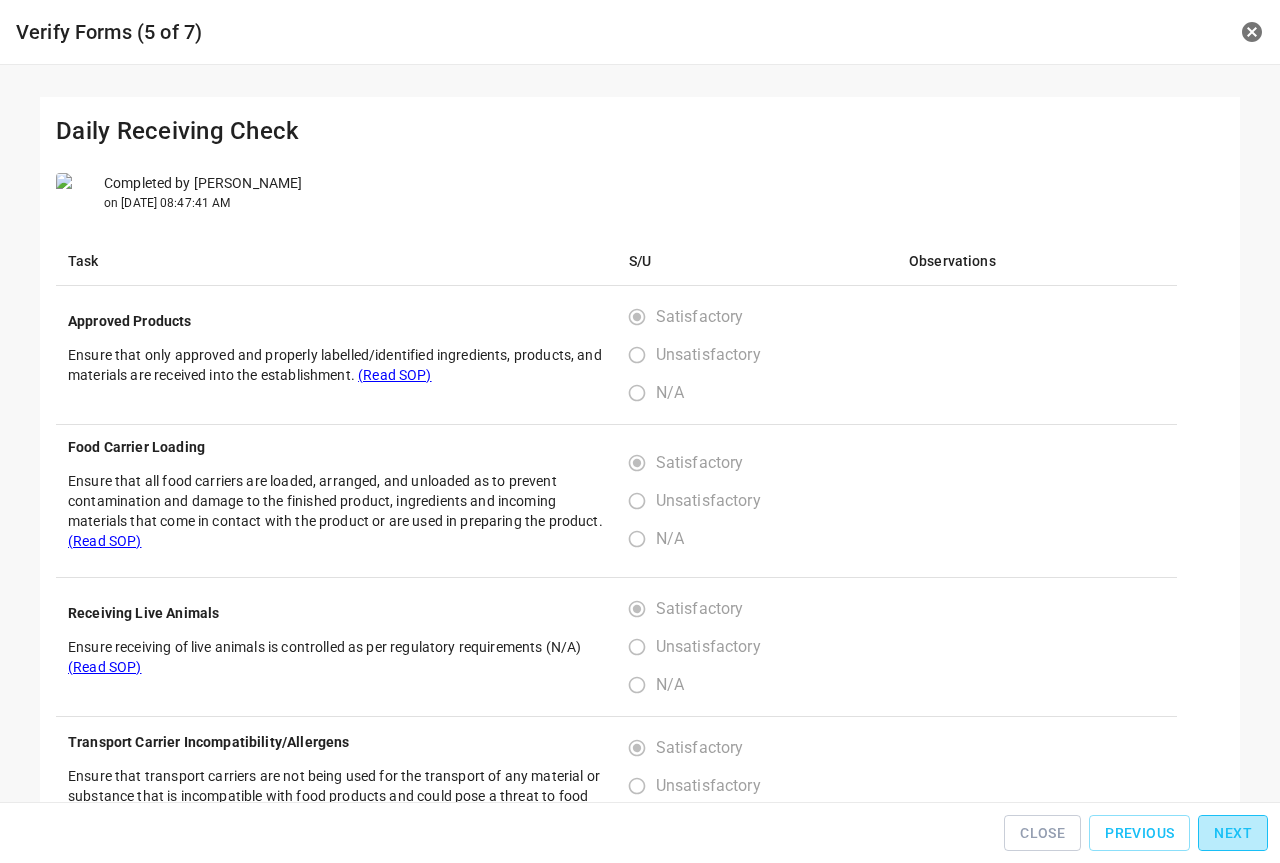 click on "Next" at bounding box center [1233, 833] 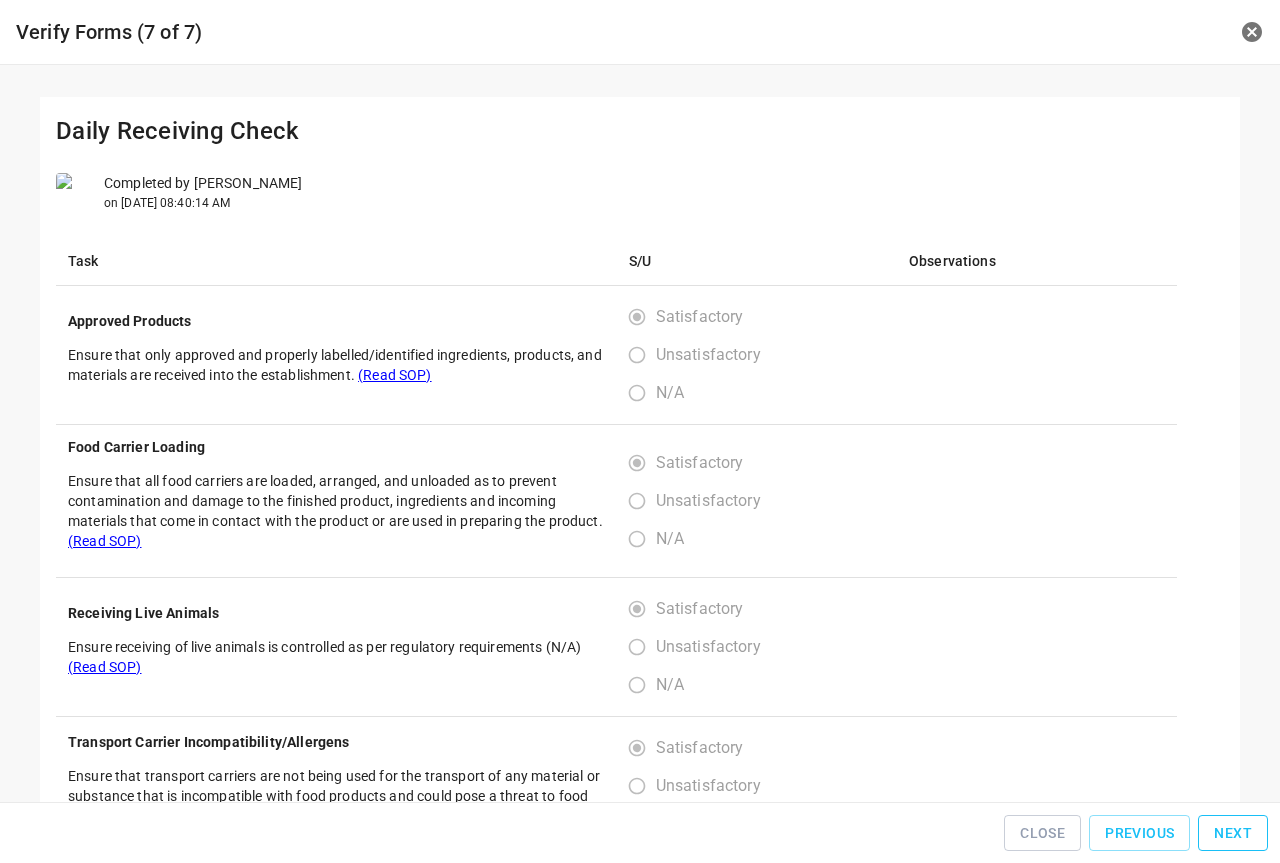 click on "Next" at bounding box center (1233, 833) 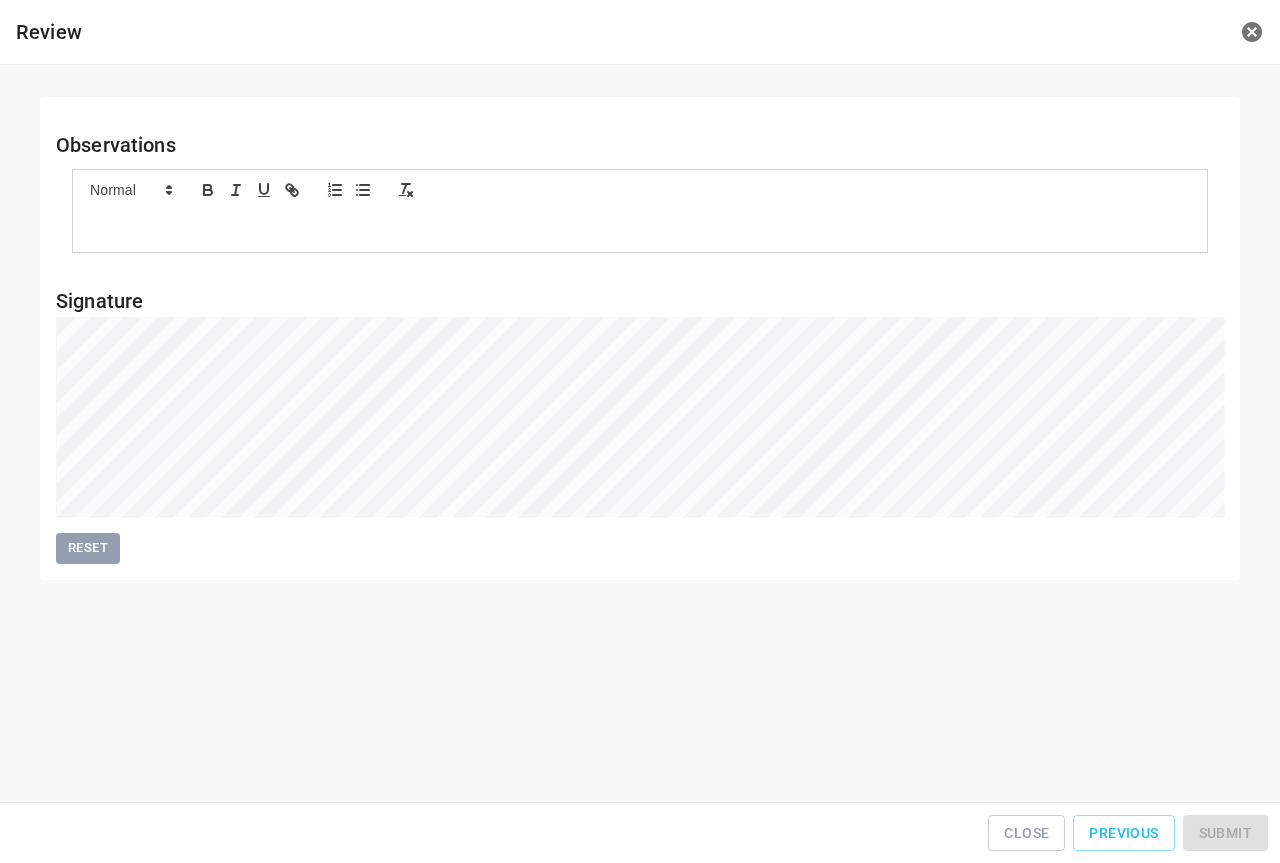 click on "Close Previous Submit" at bounding box center [640, 833] 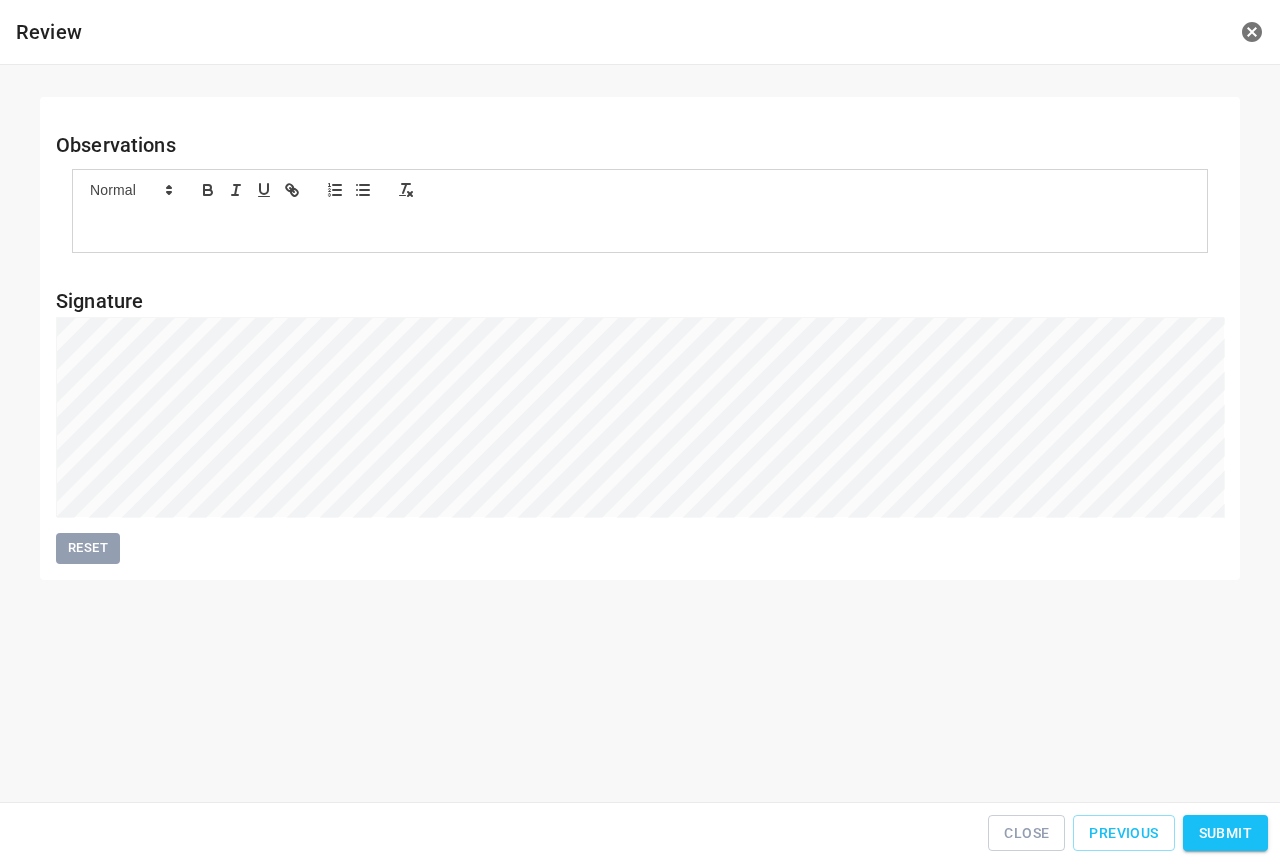 click on "Submit" at bounding box center [1225, 833] 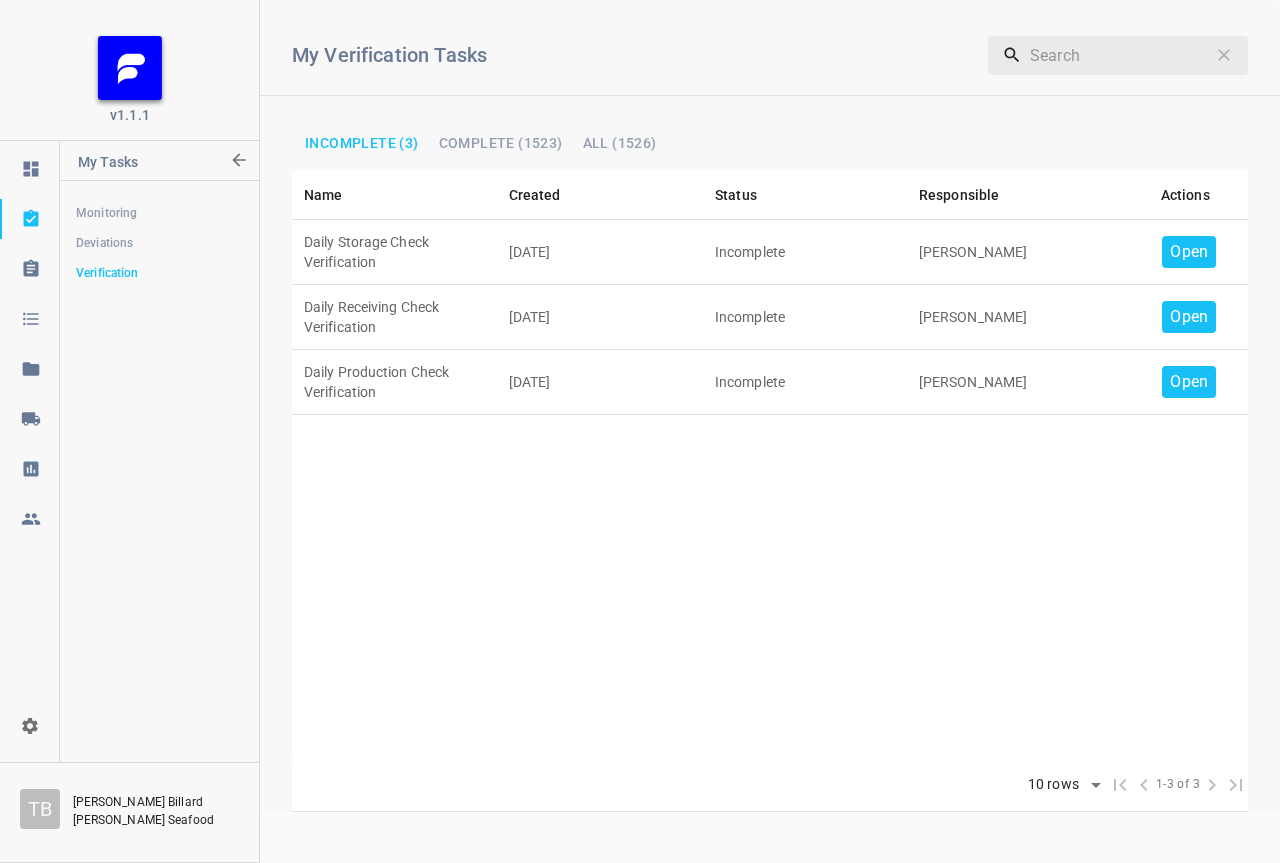 click on "Open" at bounding box center (1189, 382) 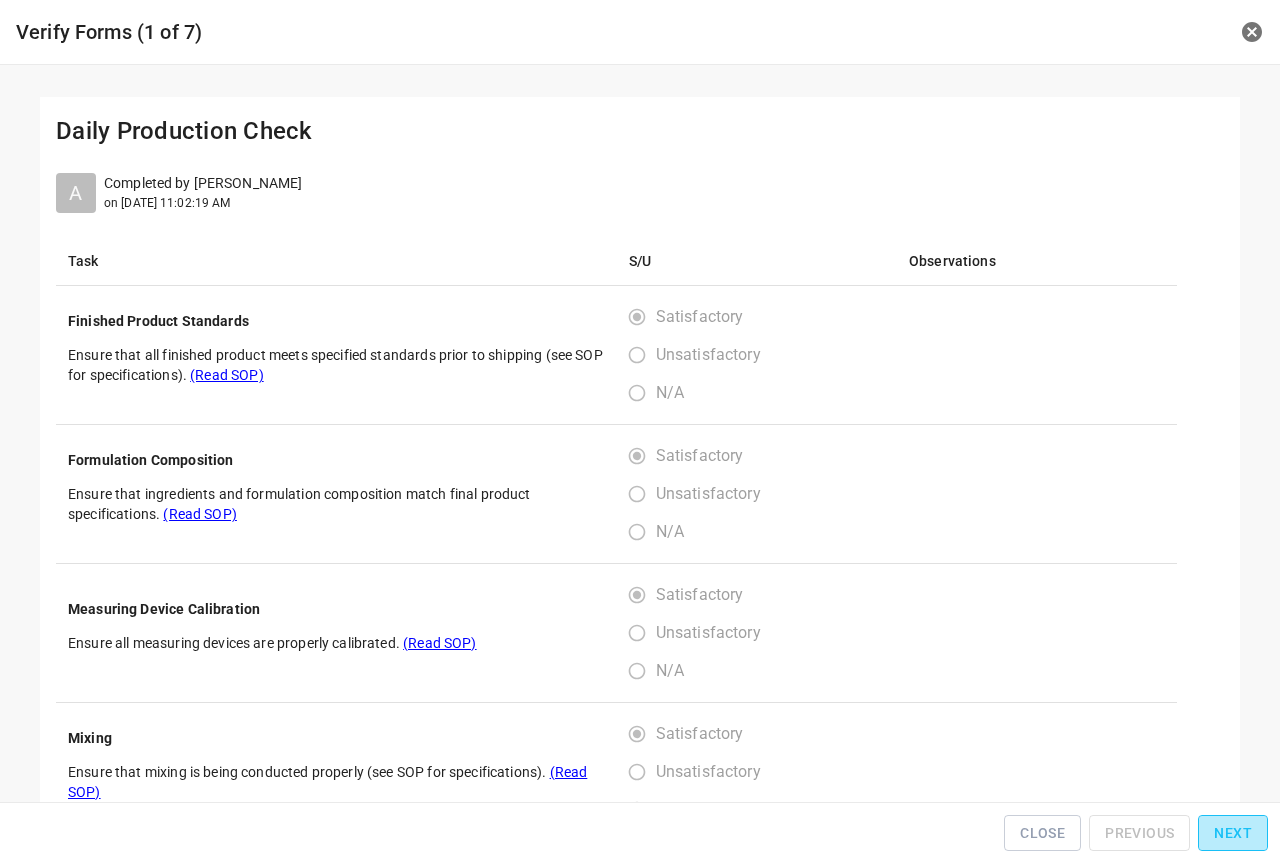 click on "Next" at bounding box center (1233, 833) 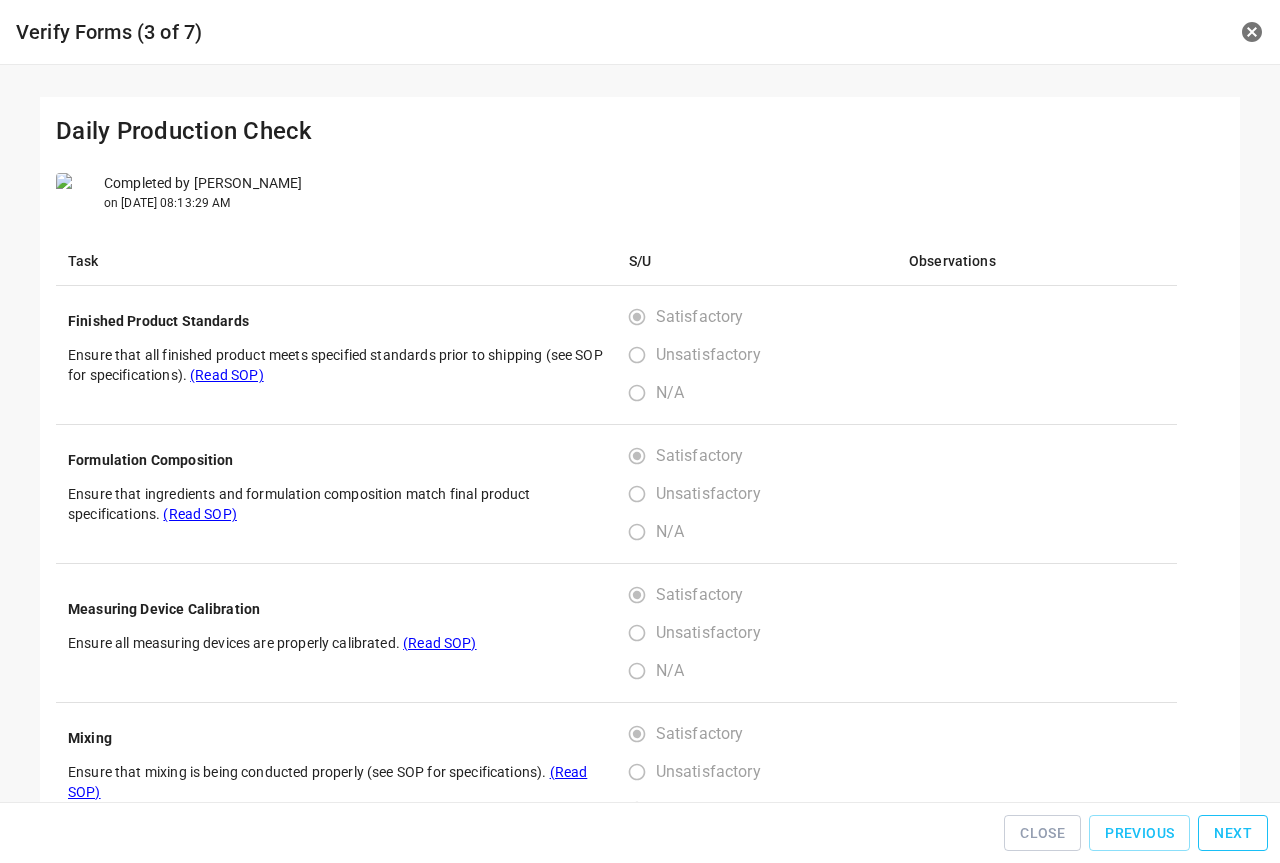 click on "Next" at bounding box center [1233, 833] 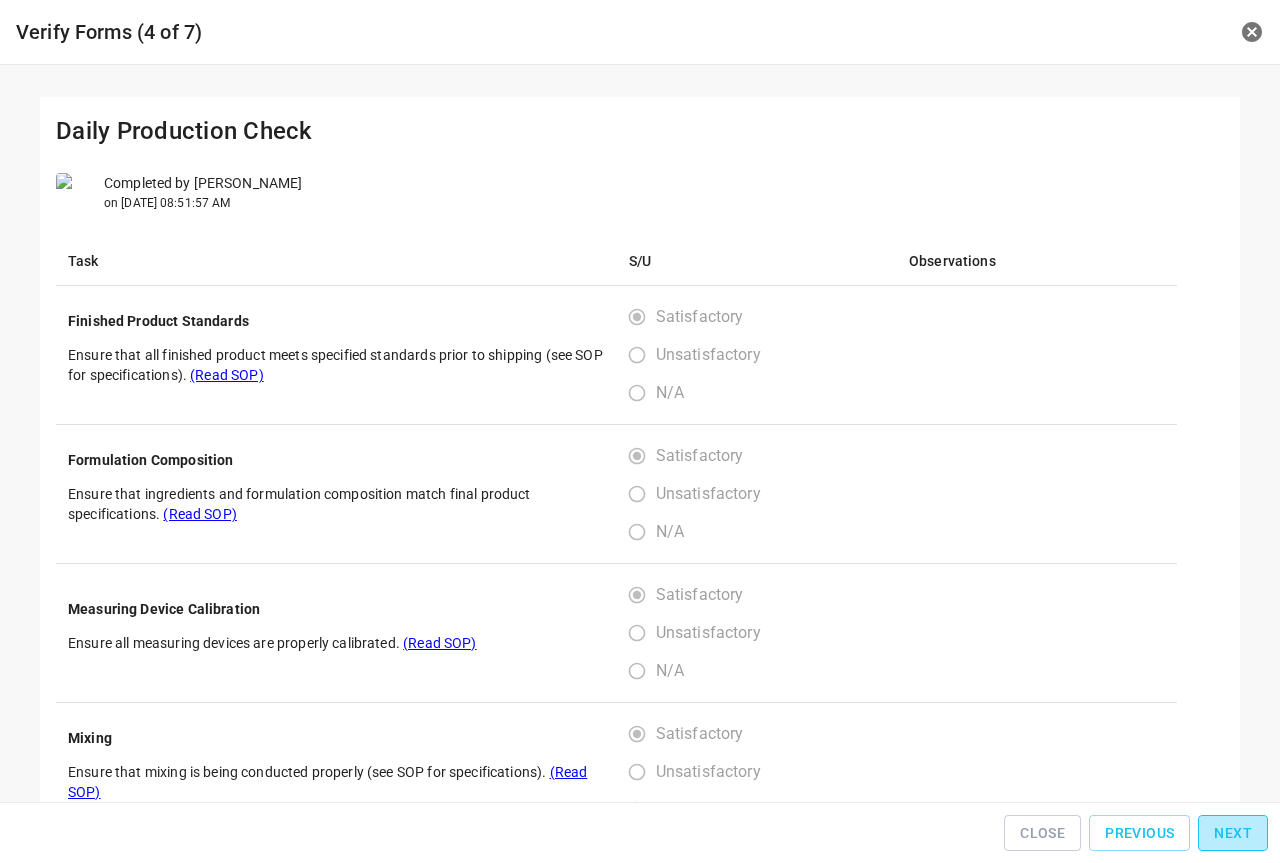 click on "Next" at bounding box center (1233, 833) 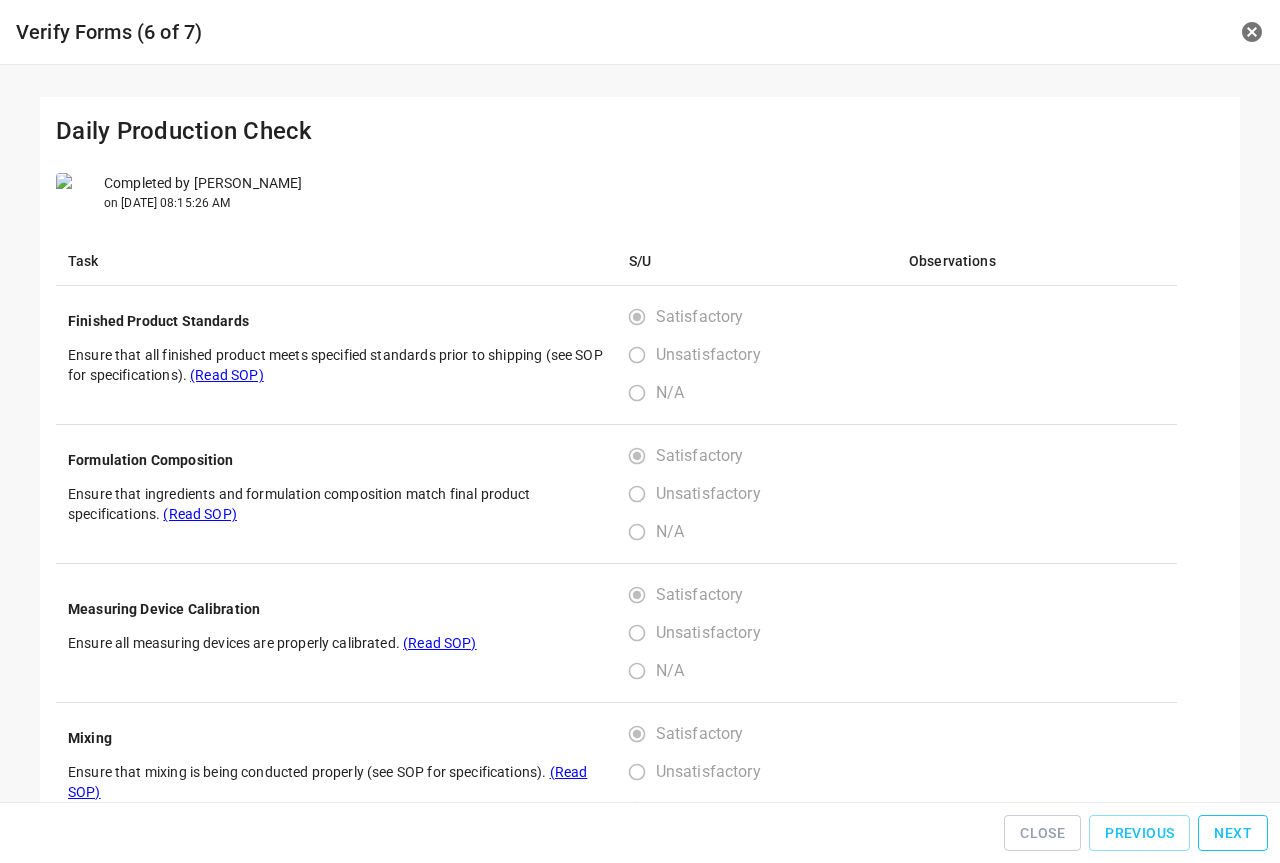 click on "Next" at bounding box center [1233, 833] 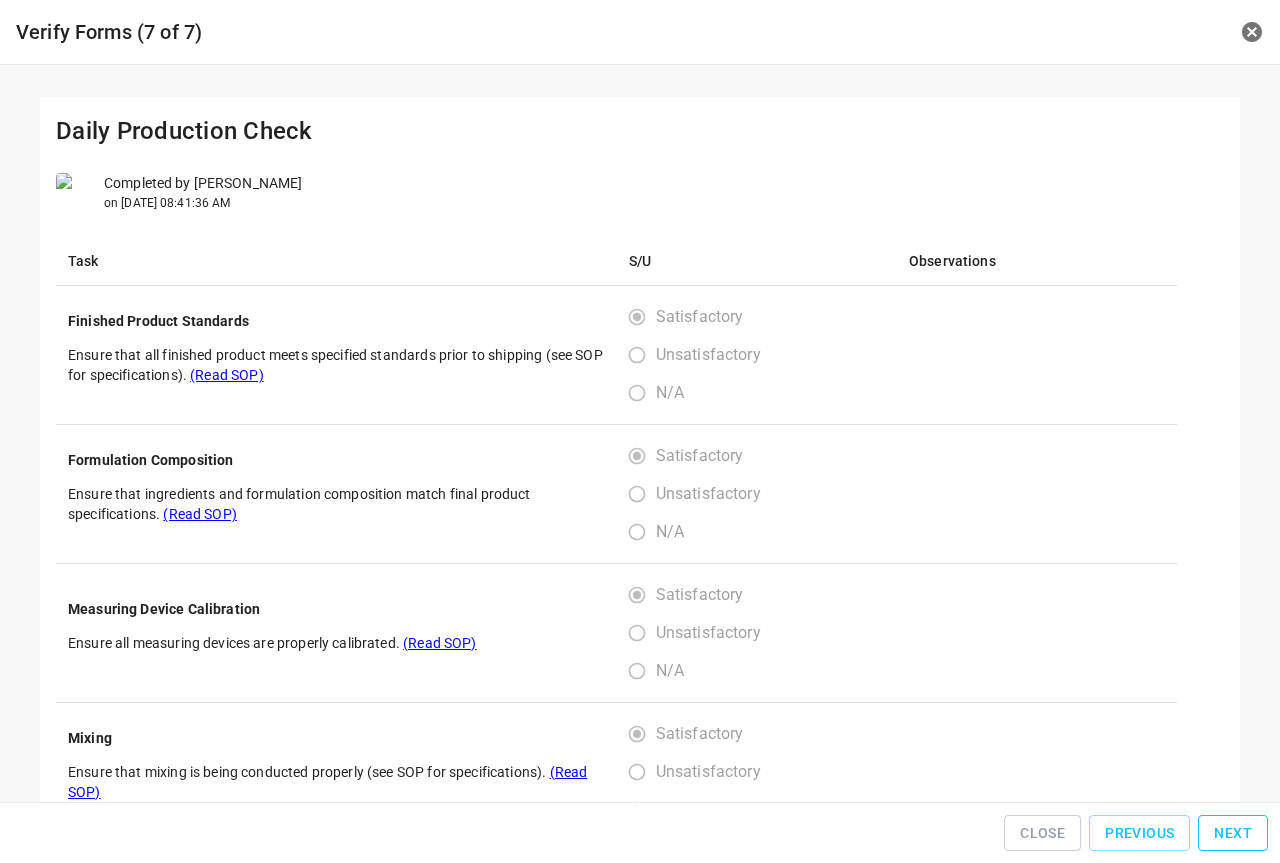 click on "Next" at bounding box center (1233, 833) 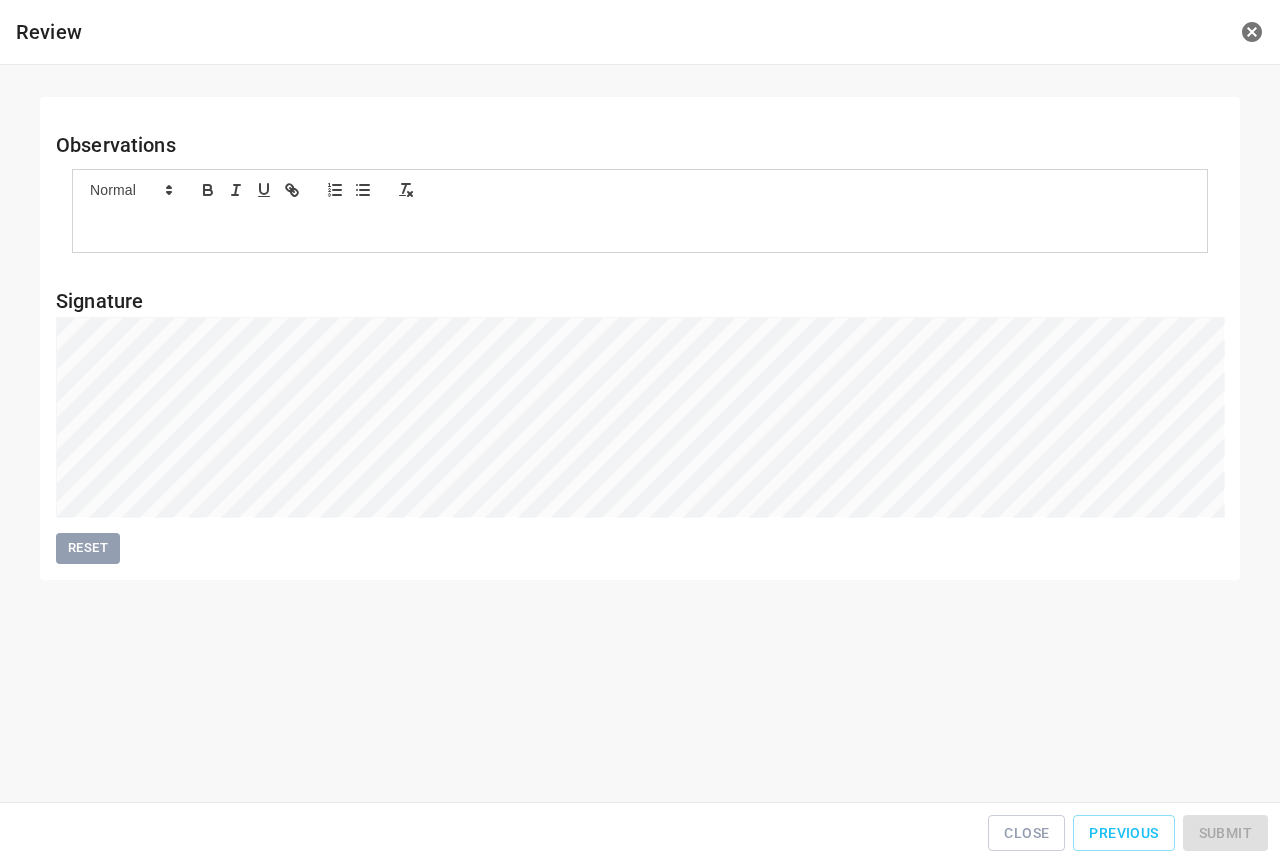 click on "Close Previous Submit" at bounding box center [640, 833] 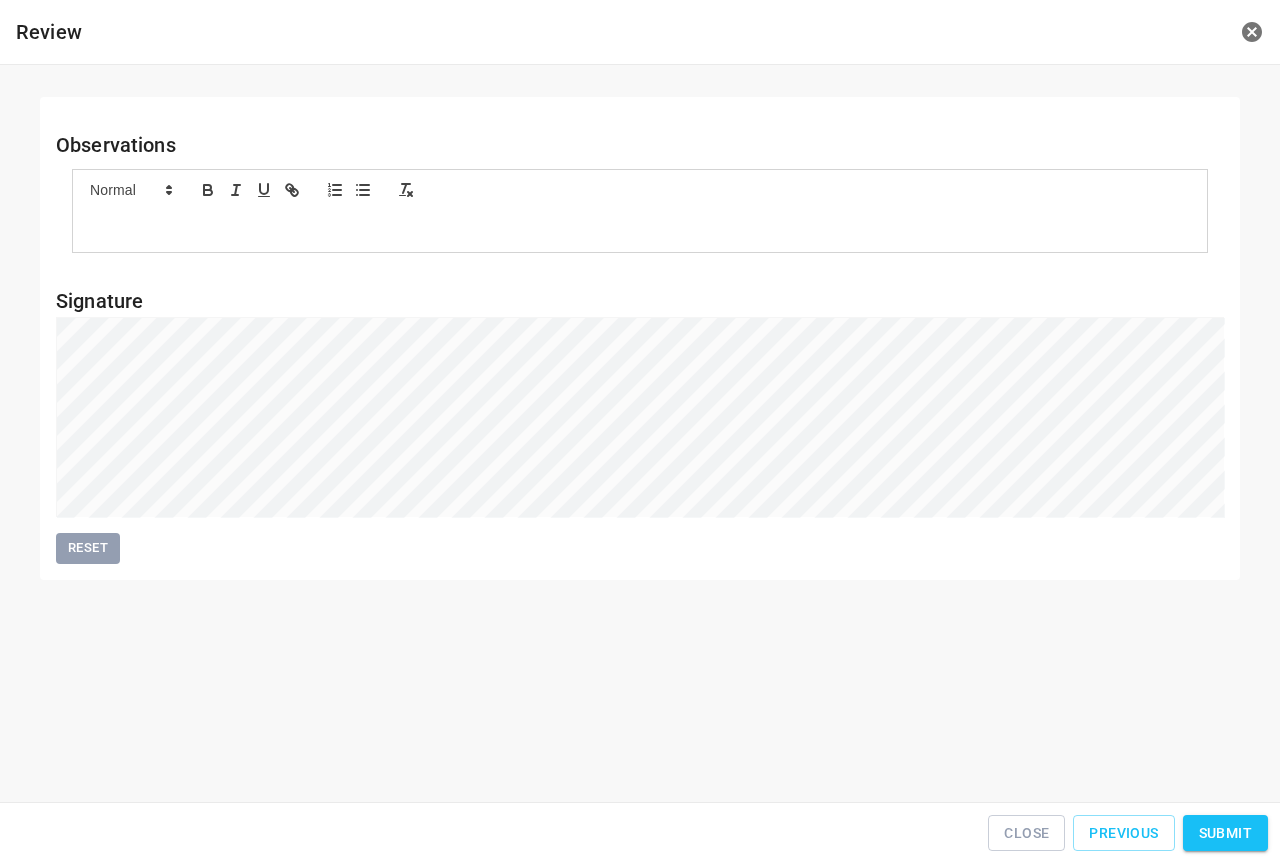 click on "Submit" at bounding box center [1225, 833] 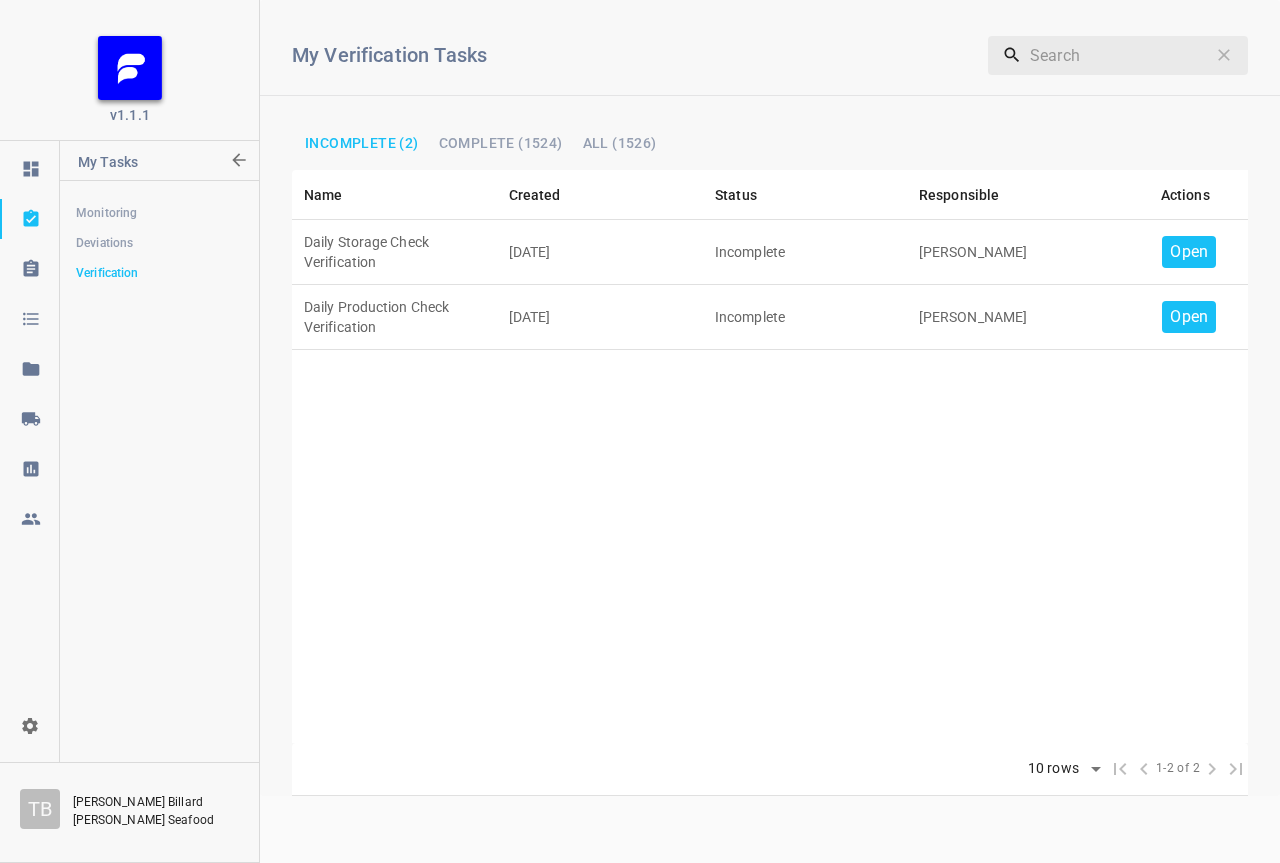 click on "Open" at bounding box center [1189, 252] 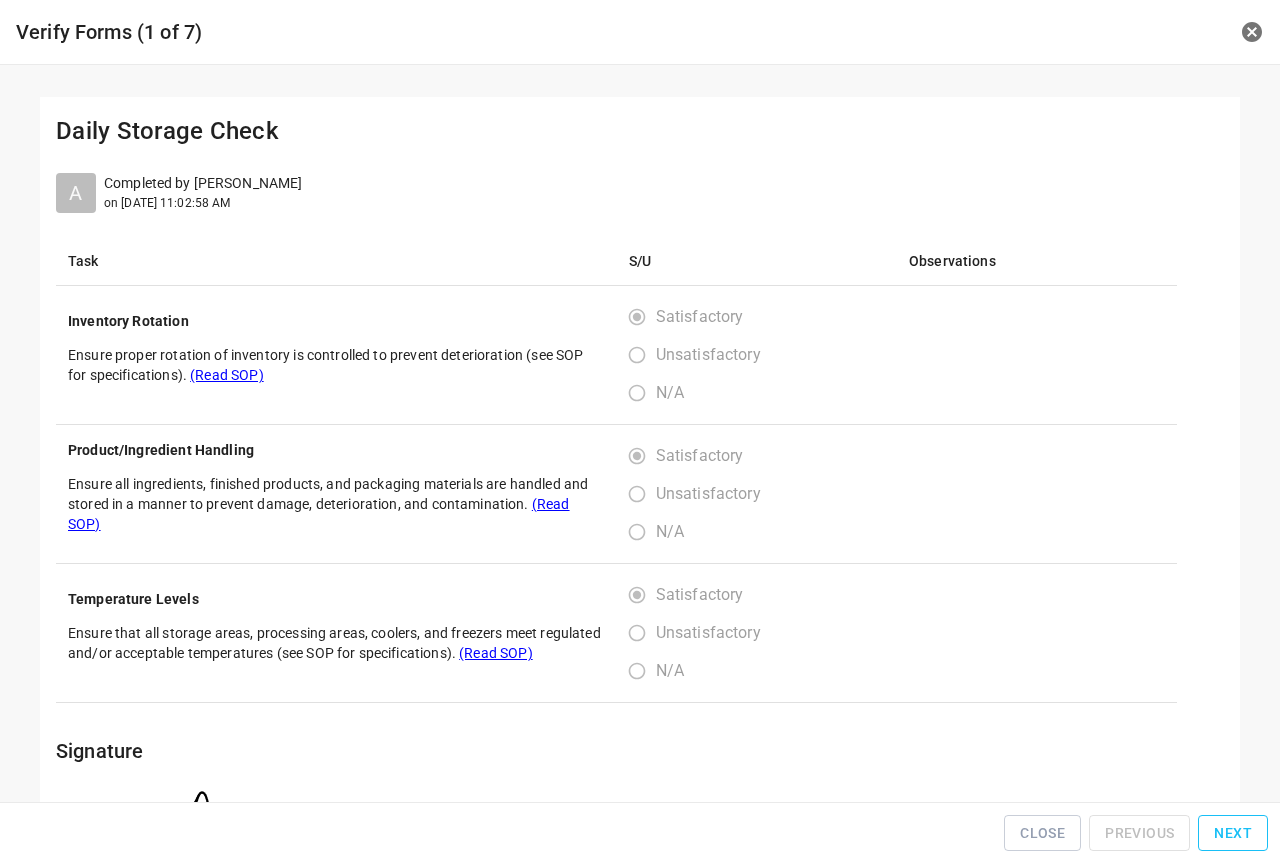 click on "Next" at bounding box center [1233, 833] 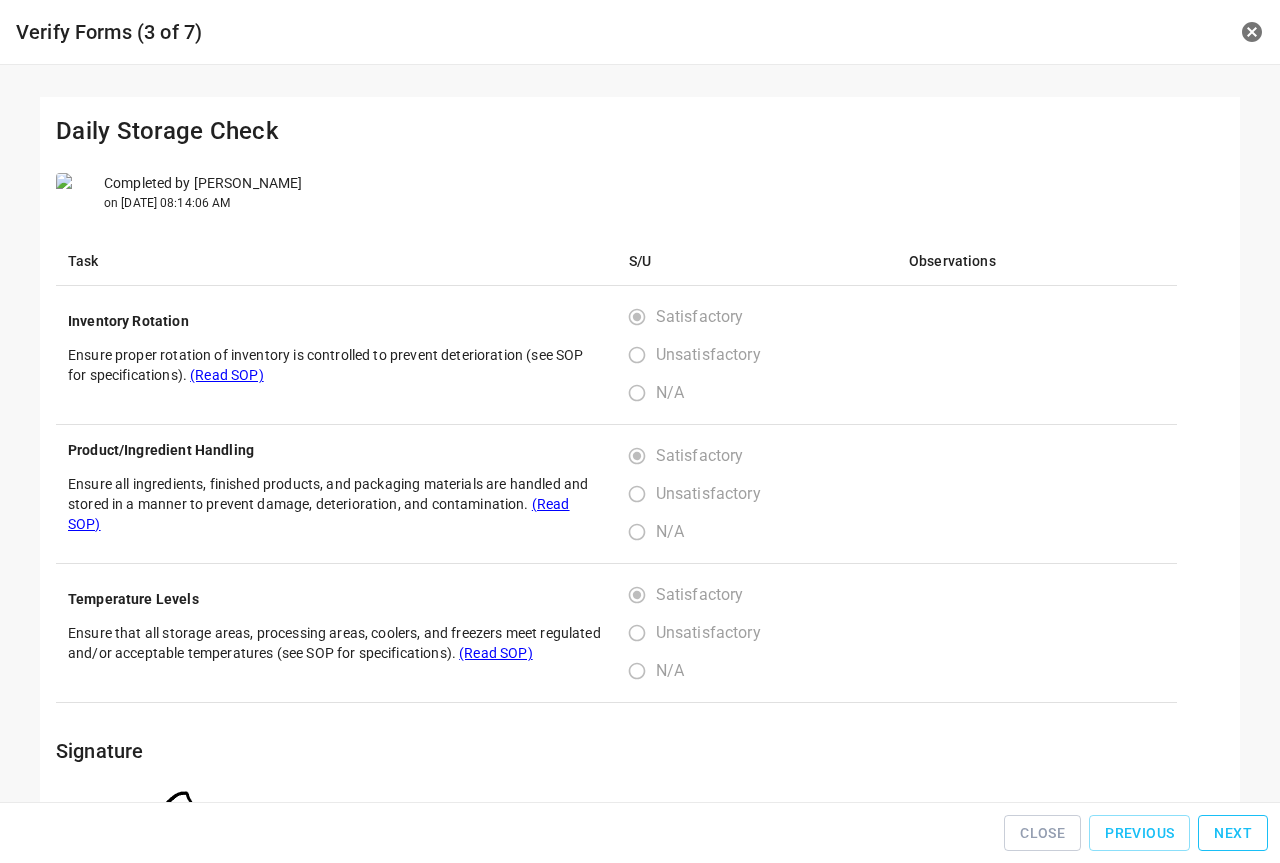 click on "Next" at bounding box center [1233, 833] 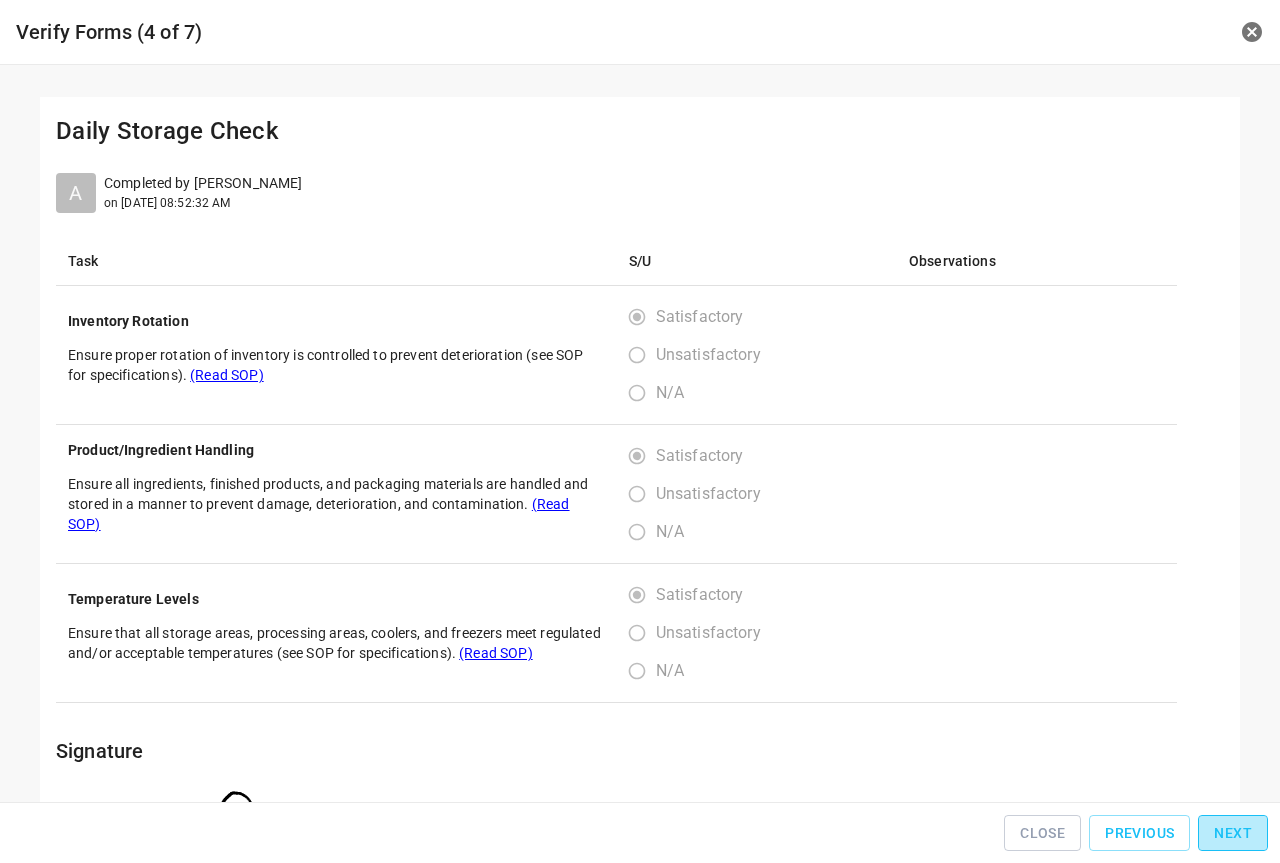click on "Next" at bounding box center [1233, 833] 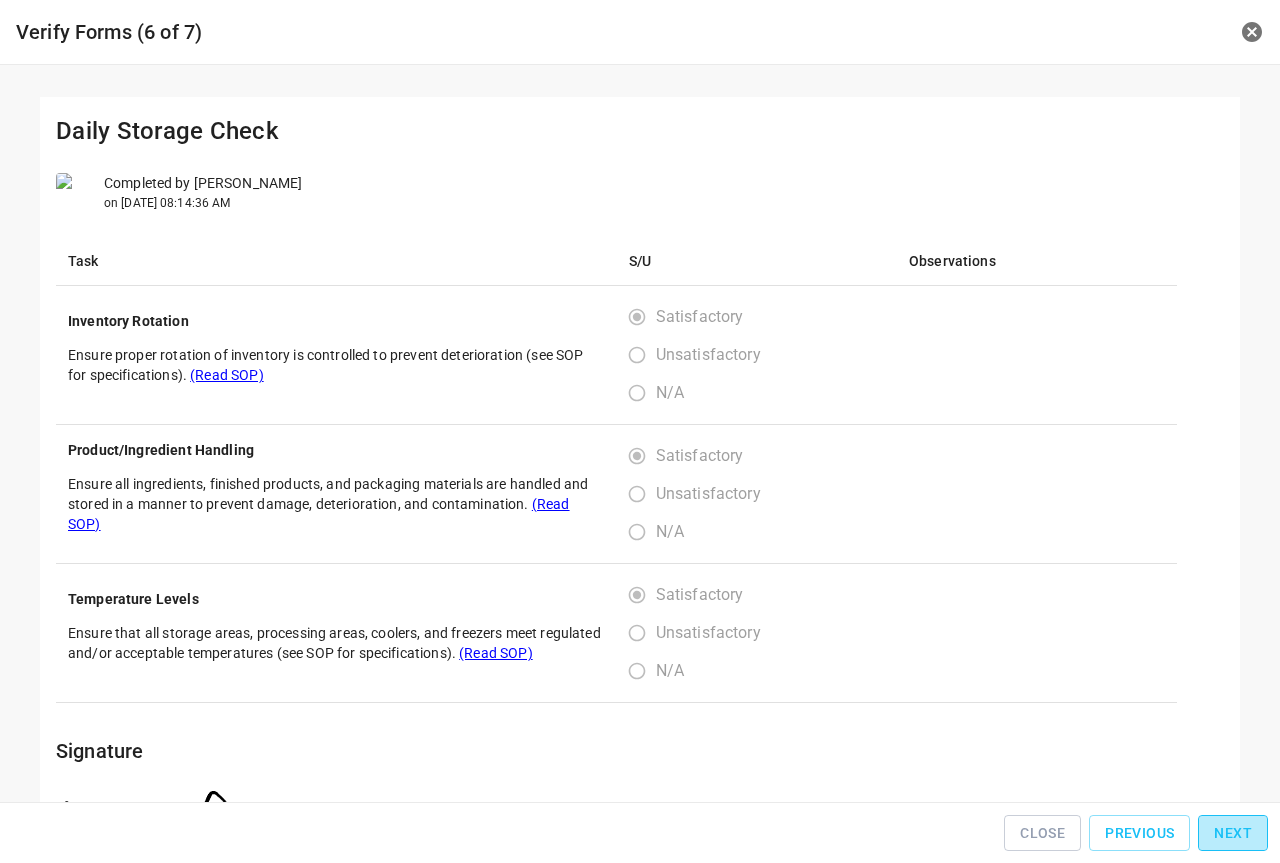 click on "Next" at bounding box center (1233, 833) 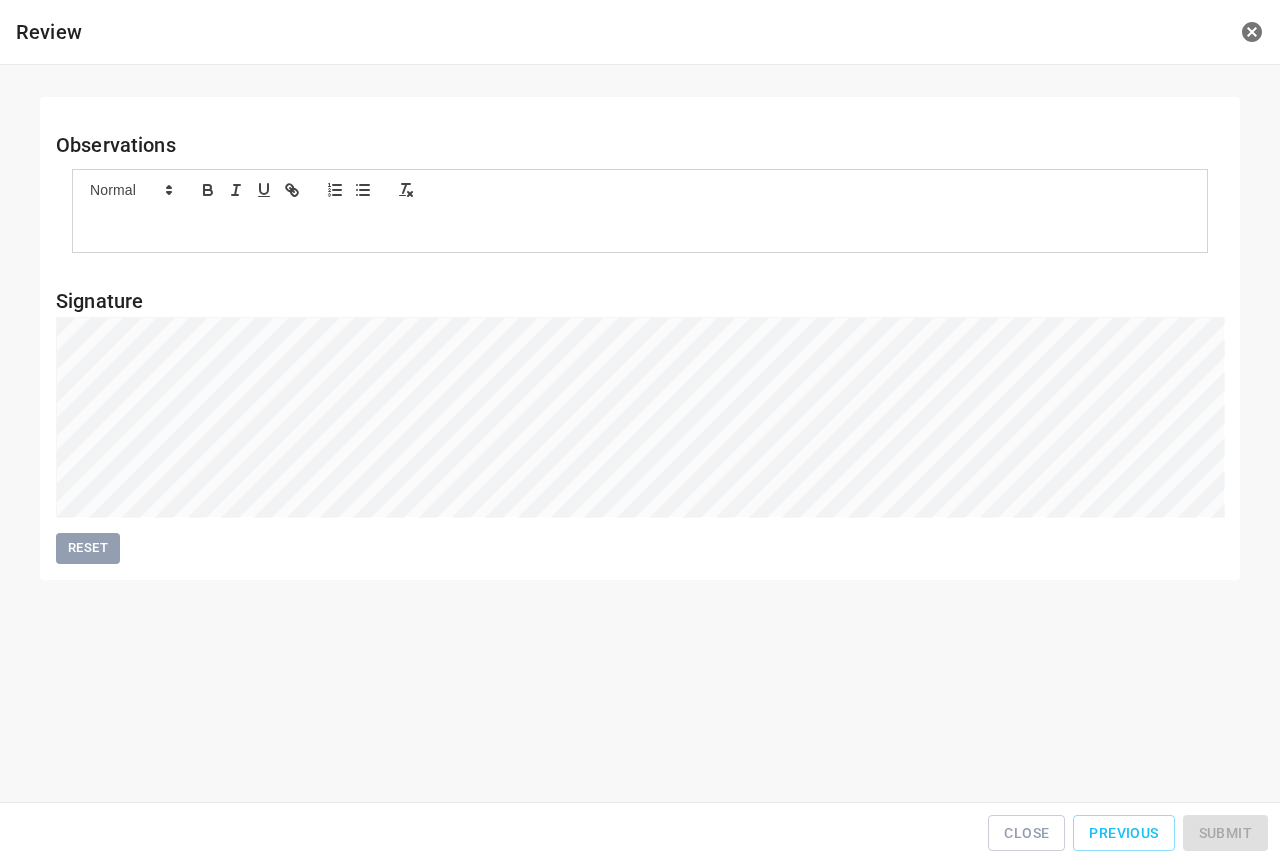 click on "Close Previous Submit" at bounding box center (640, 833) 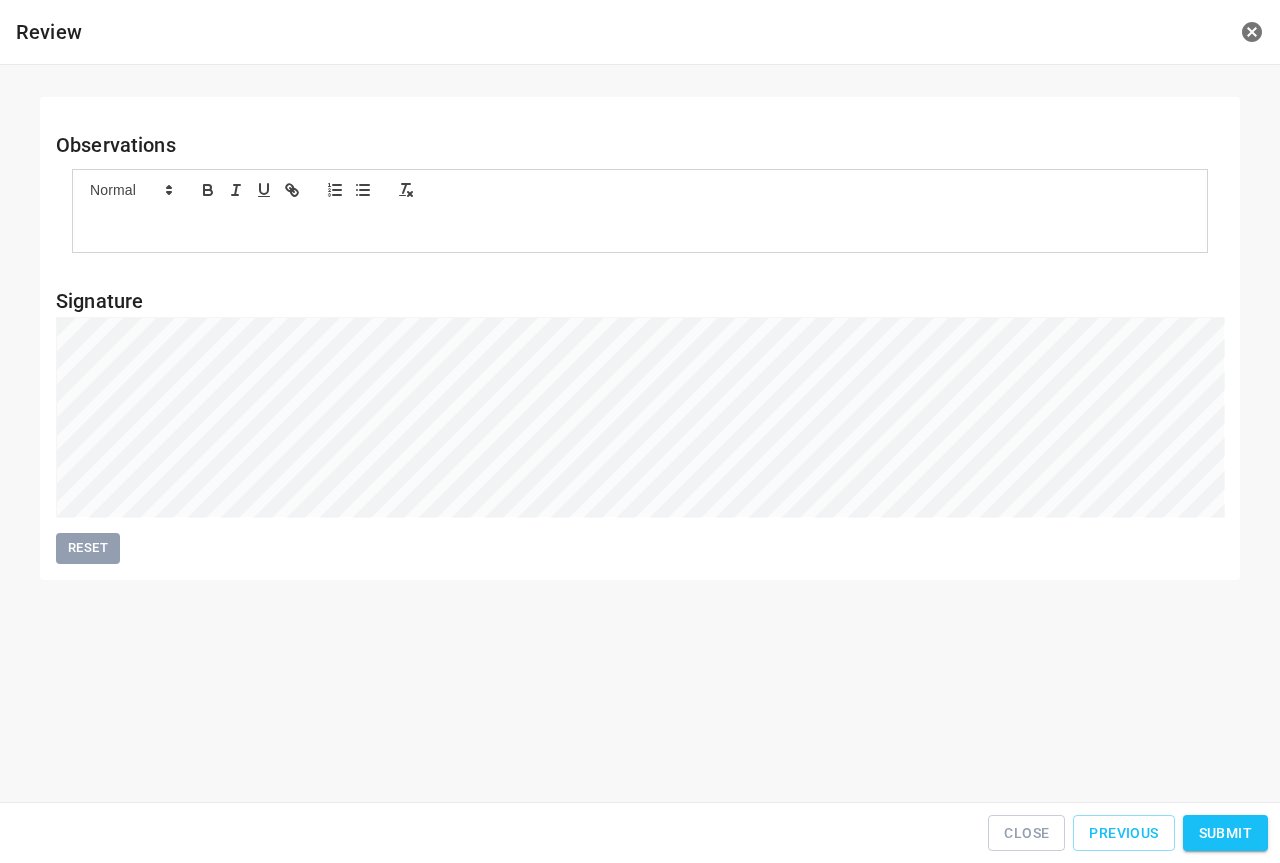 click on "Submit" at bounding box center (1225, 833) 